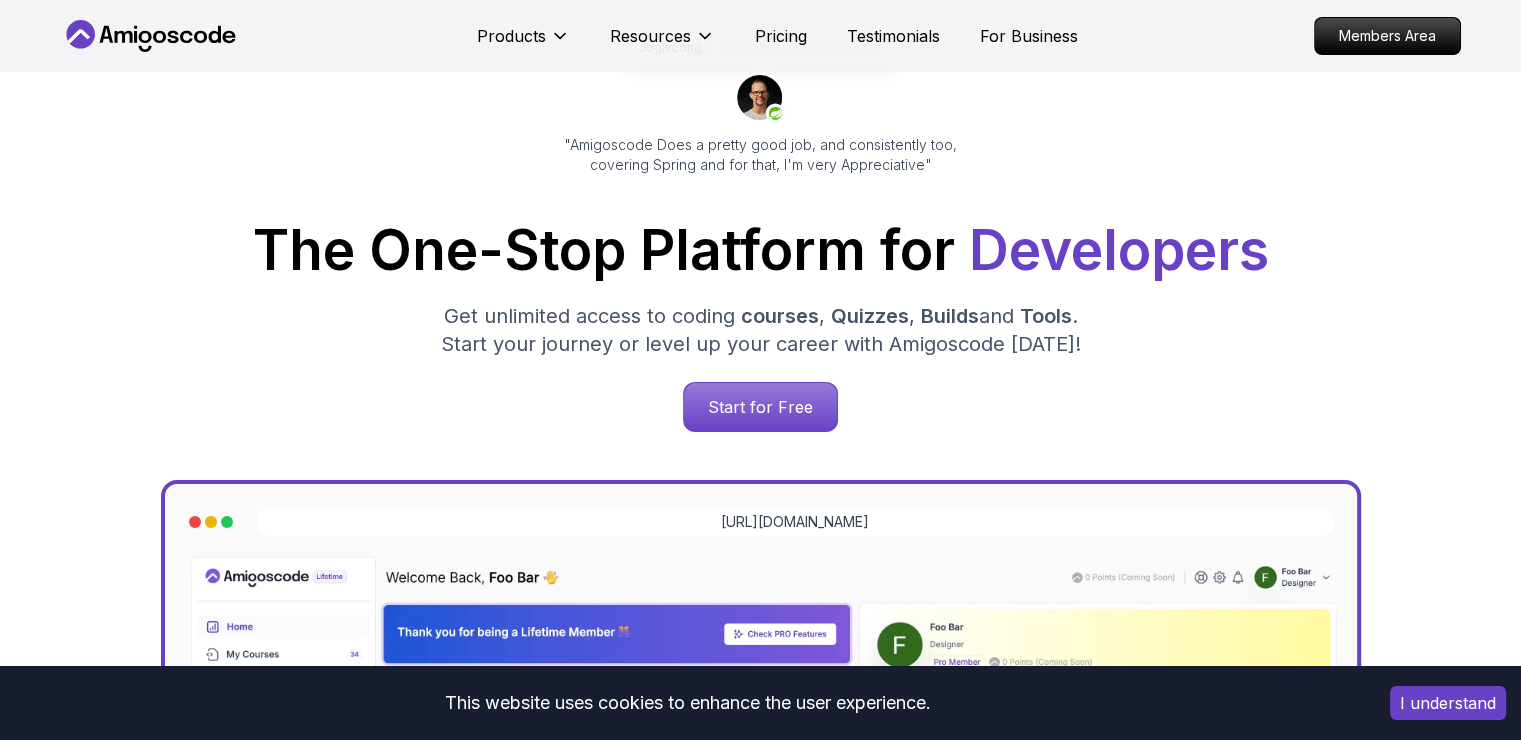 scroll, scrollTop: 228, scrollLeft: 0, axis: vertical 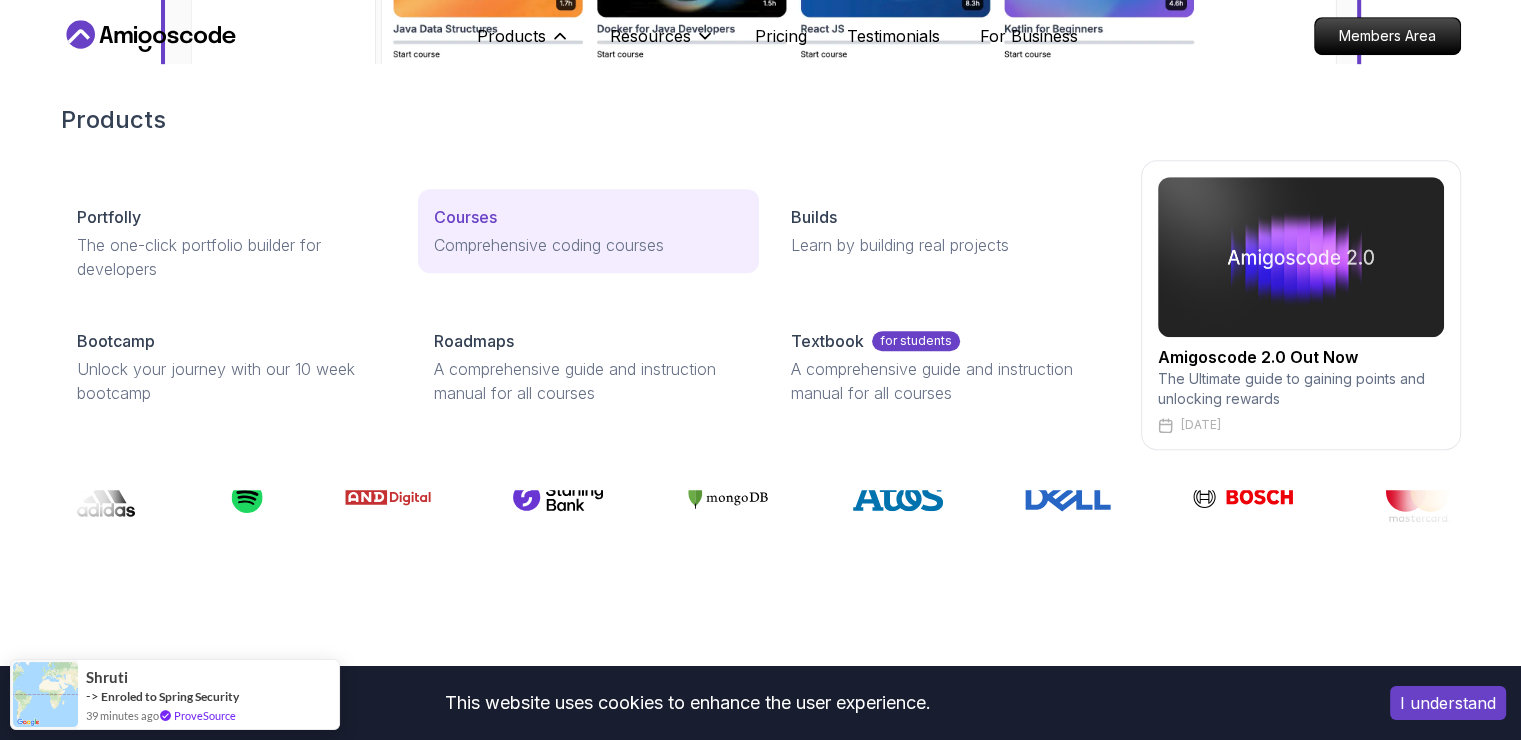 click on "Courses" at bounding box center [588, 217] 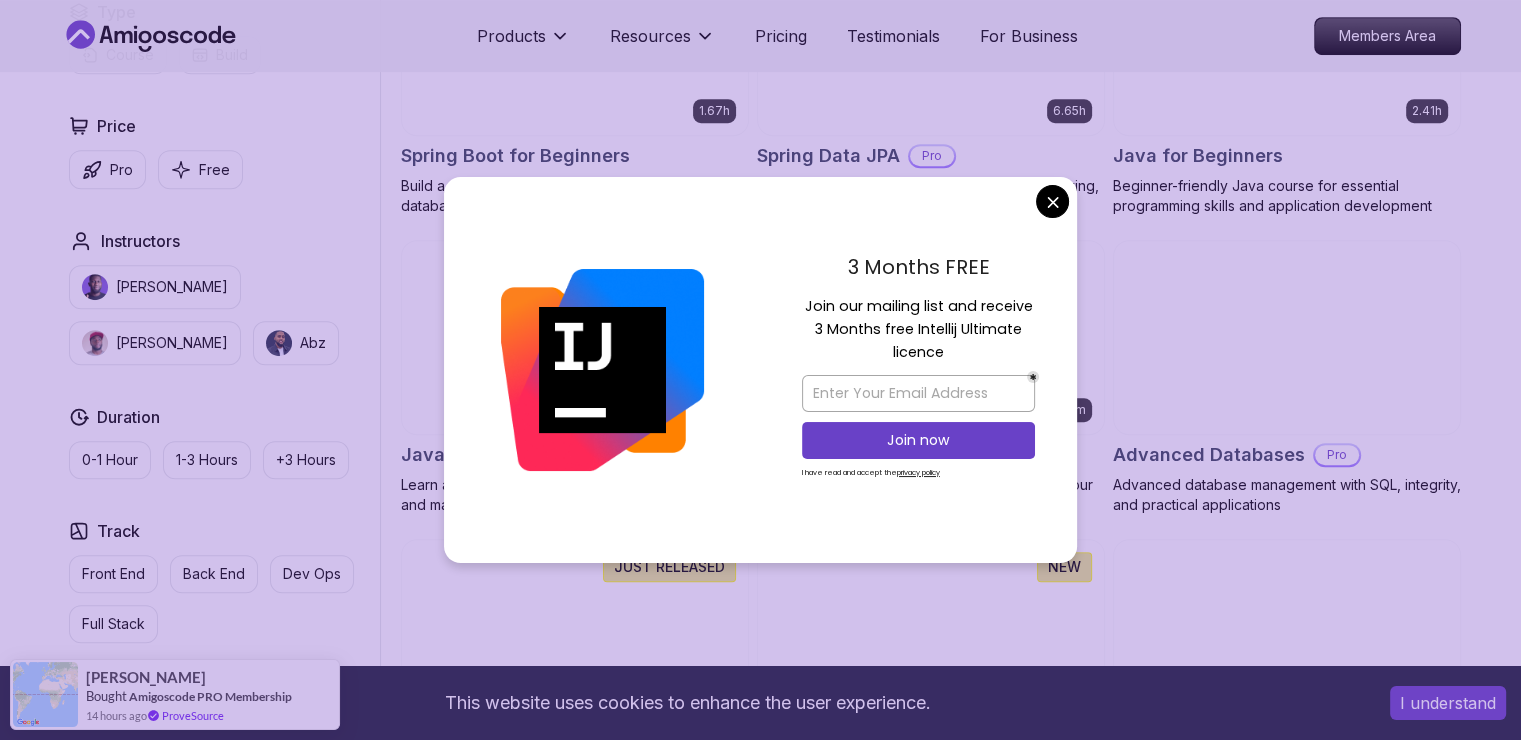 scroll, scrollTop: 1010, scrollLeft: 0, axis: vertical 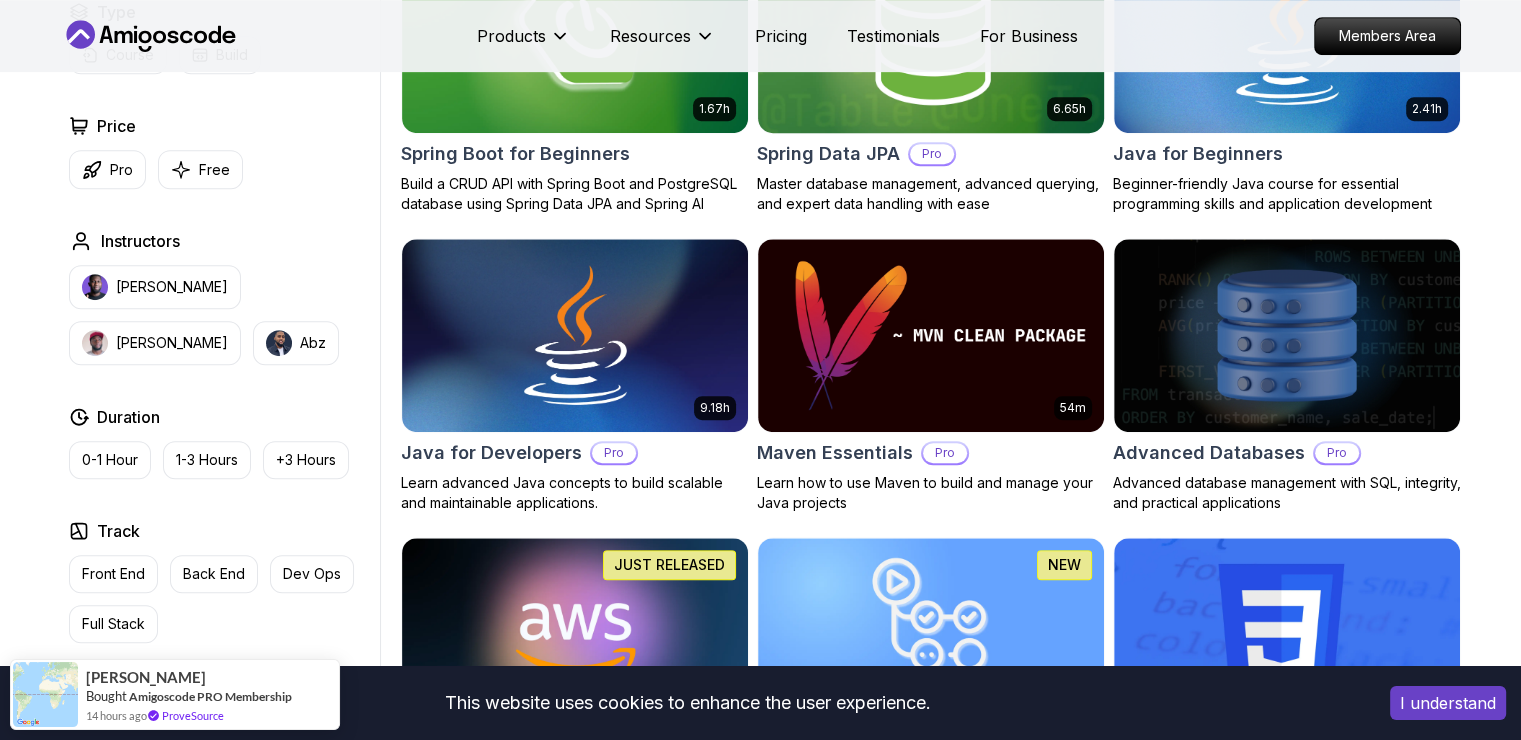 click on "This website uses cookies to enhance the user experience. I understand Products Resources Pricing Testimonials For Business Members Area Products Resources Pricing Testimonials For Business Members Area All Courses Learn Java, Spring Boot, DevOps & More with Amigoscode Premium Courses Master in-demand skills like Java, Spring Boot, DevOps, React, and more through hands-on, expert-led courses. Advance your software development career with real-world projects and practical learning. Filters Filters Type Course Build Price Pro Free Instructors Nelson Djalo Richard Abz Duration 0-1 Hour 1-3 Hours +3 Hours Track Front End Back End Dev Ops Full Stack Level Junior Mid-level Senior 6.00h Linux Fundamentals Pro Learn the fundamentals of Linux and how to use the command line 5.18h Advanced Spring Boot Pro Dive deep into Spring Boot with our advanced course, designed to take your skills from intermediate to expert level. 3.30h Building APIs with Spring Boot Pro 1.67h NEW Spring Boot for Beginners 6.65h NEW Pro 2.41h Pro" at bounding box center [760, 3975] 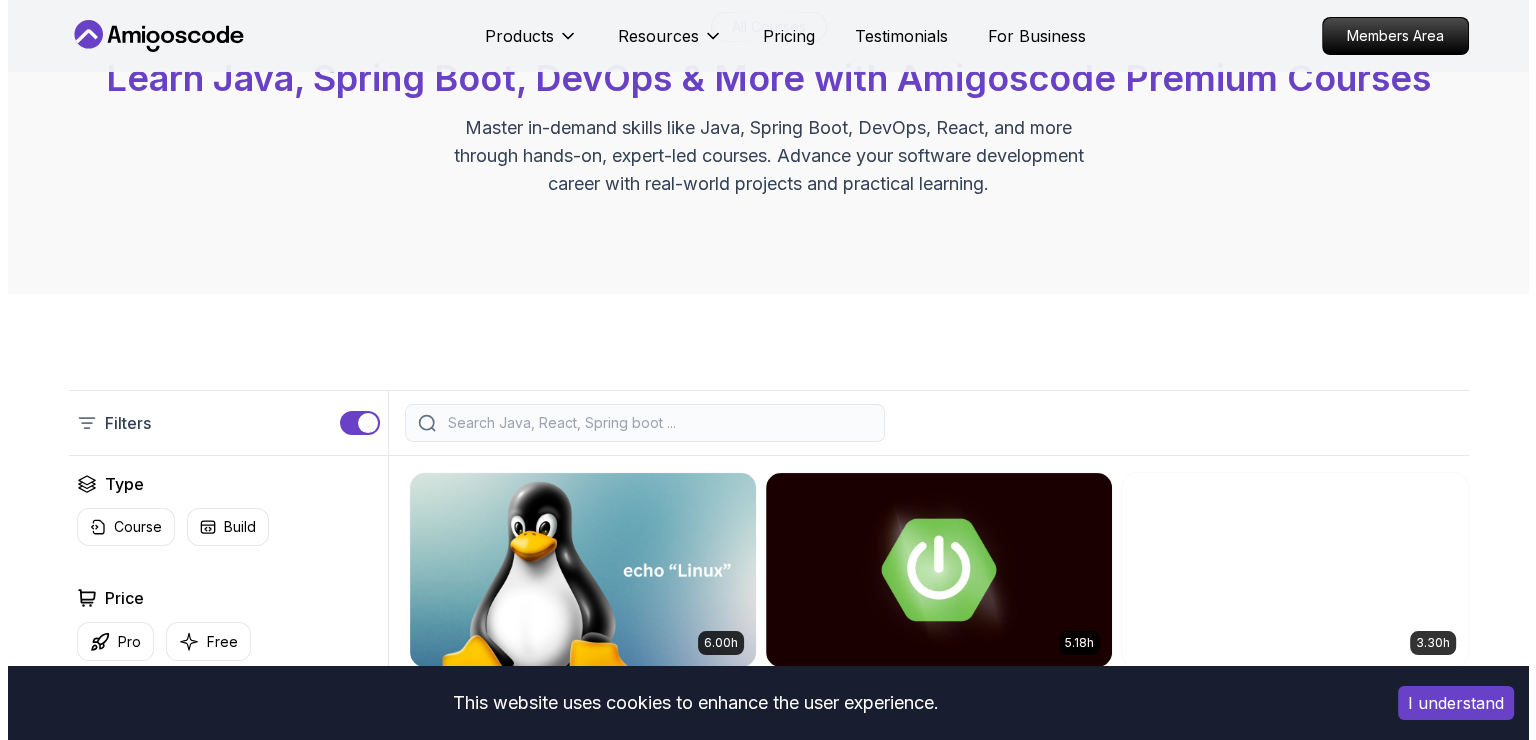 scroll, scrollTop: 0, scrollLeft: 0, axis: both 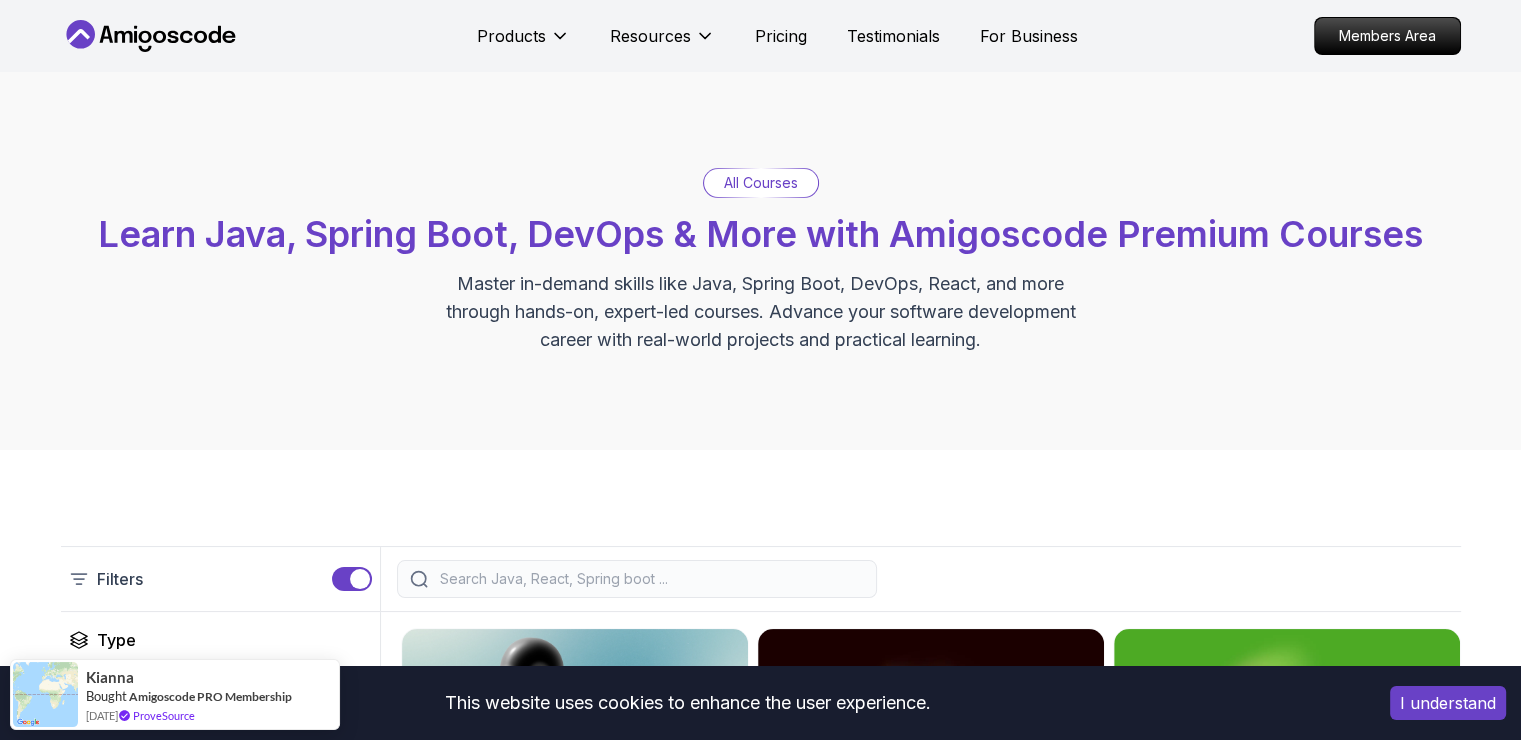 click on "Products Resources Pricing Testimonials For Business Members Area" at bounding box center [761, 36] 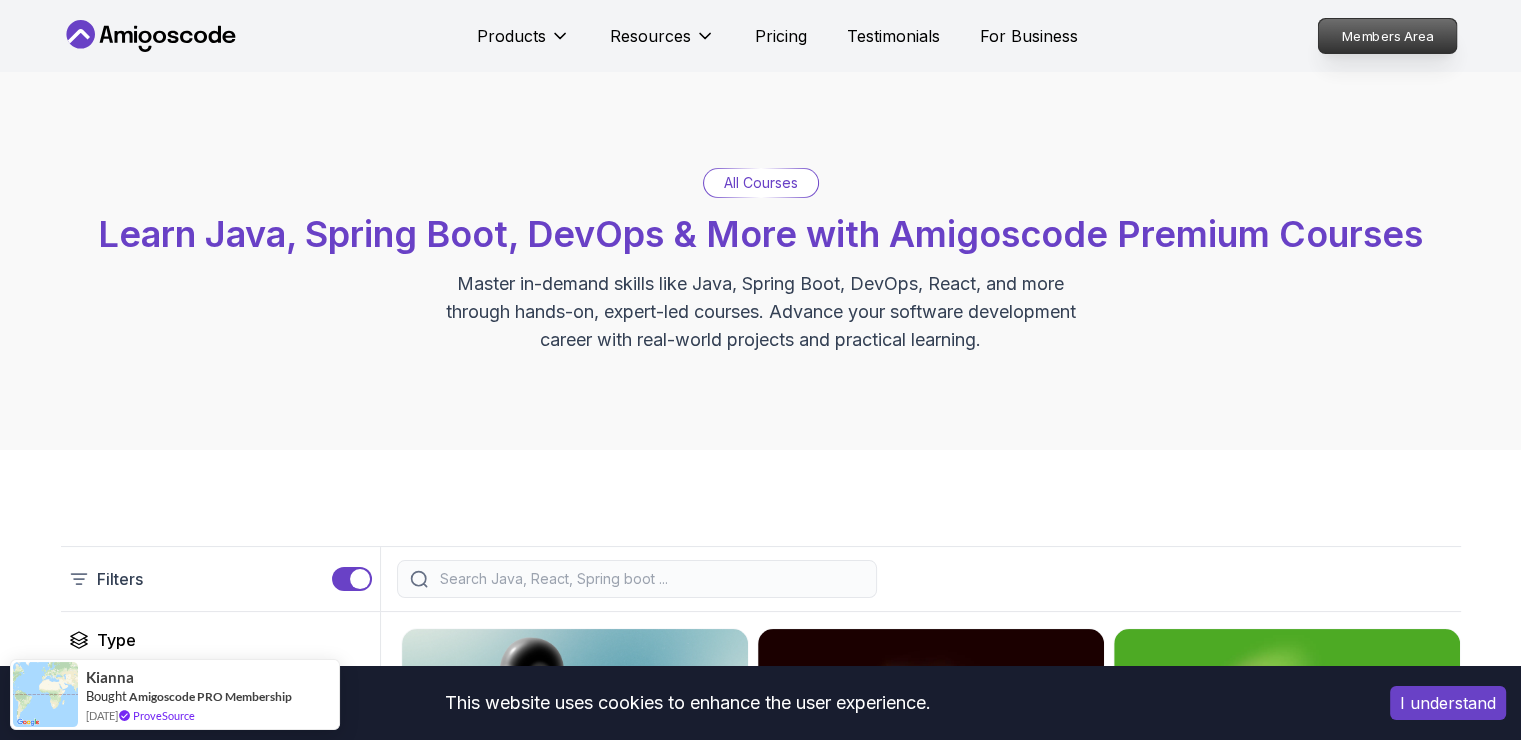 click on "Members Area" at bounding box center [1387, 36] 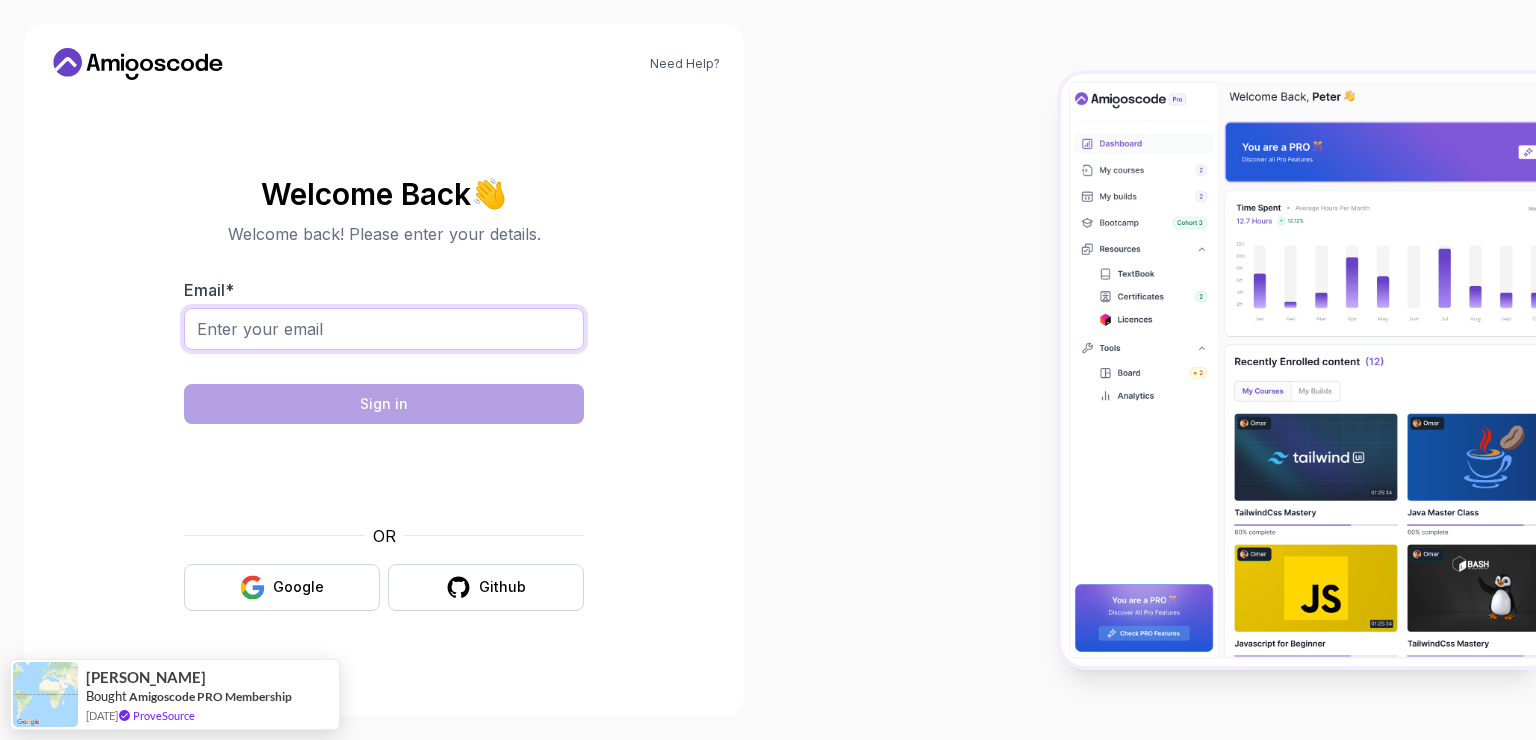 click on "Email *" at bounding box center [384, 329] 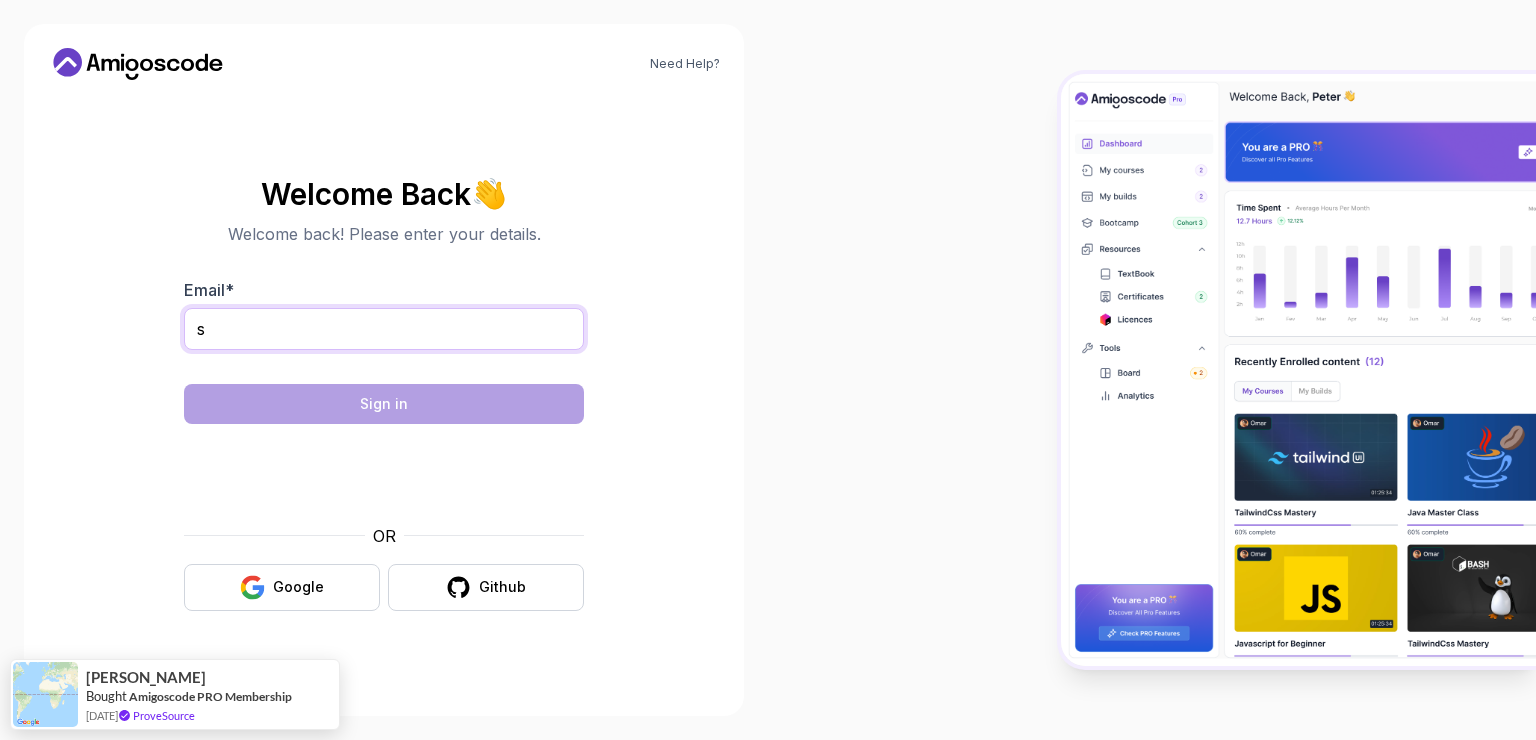 type on "seda.kader@std.antalya.edu.tr" 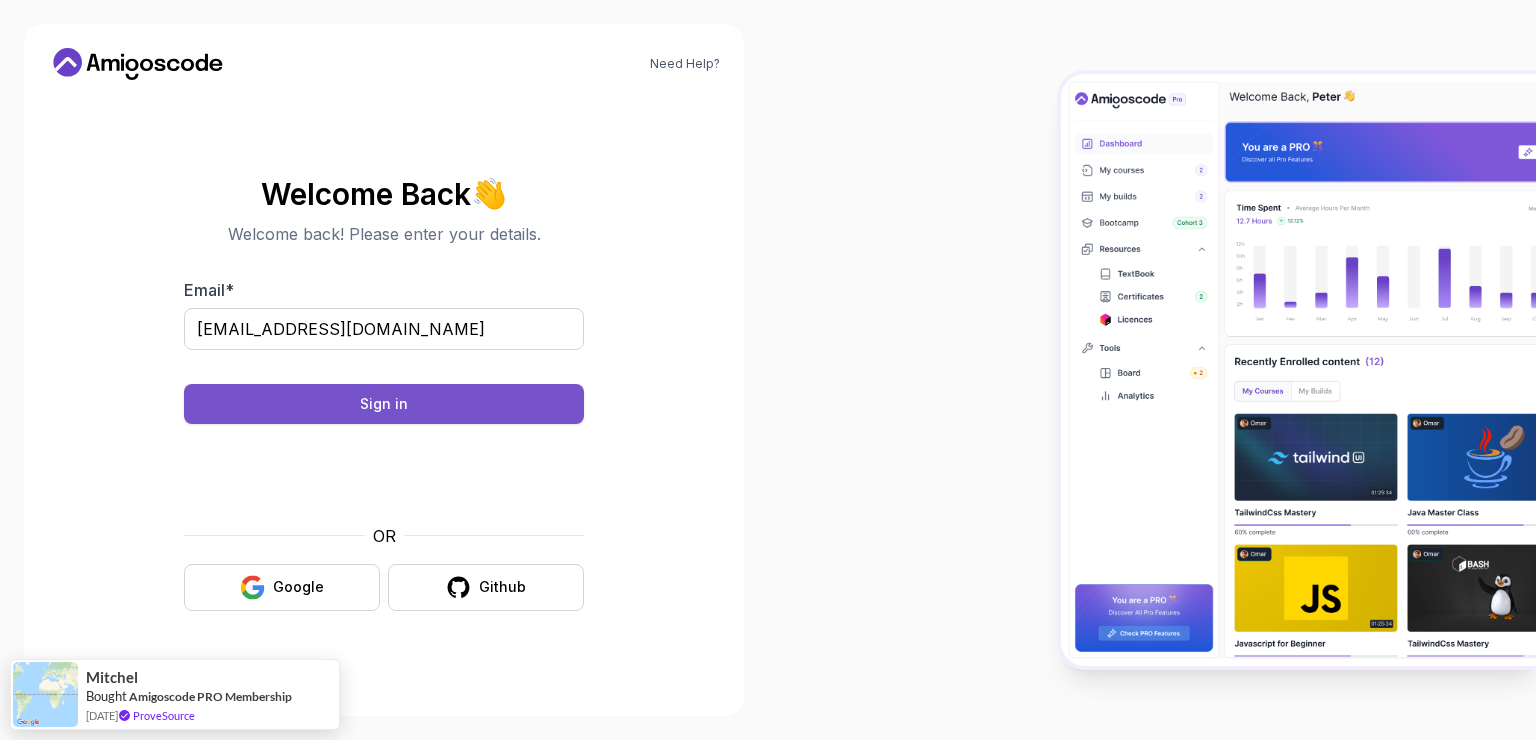 click on "Sign in" at bounding box center (384, 404) 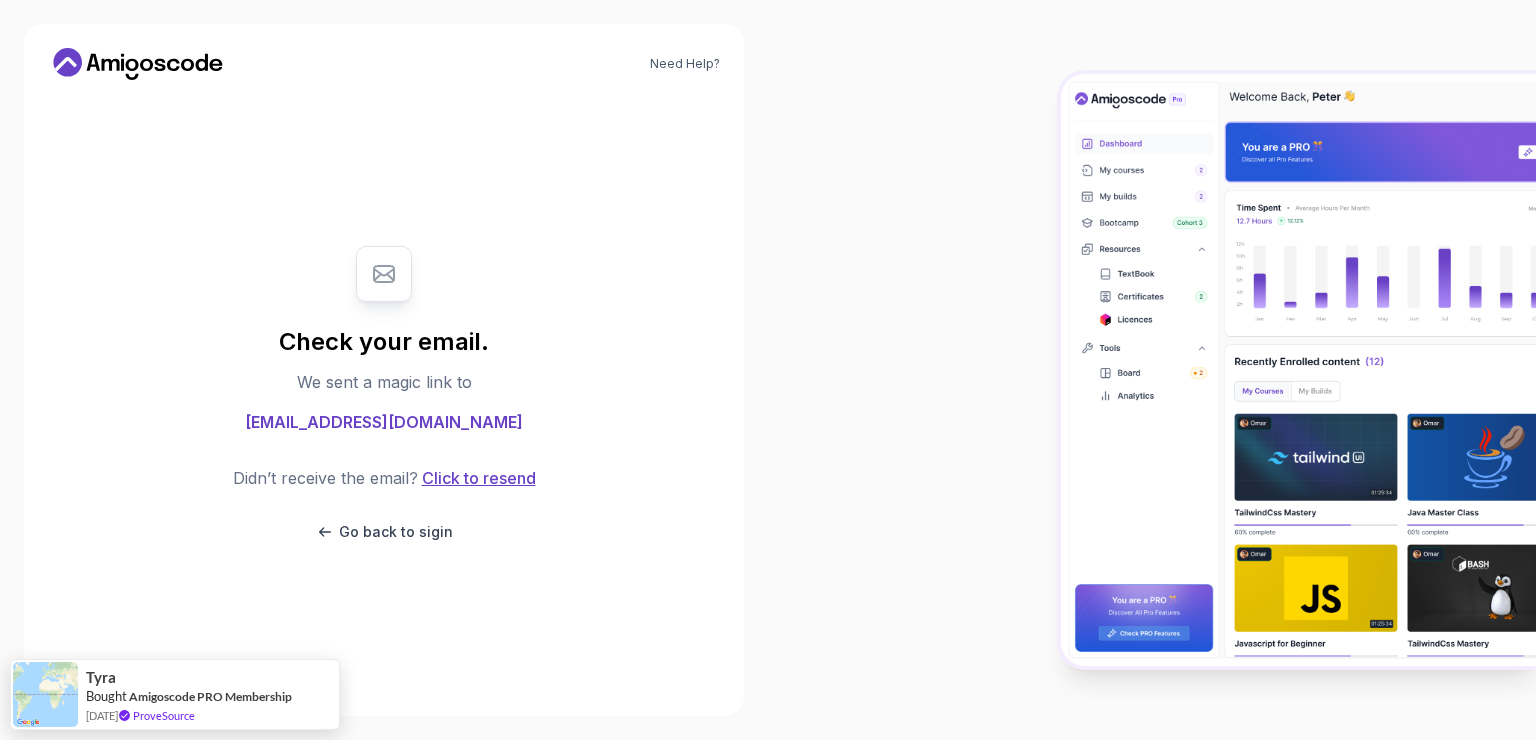 click on "Click to resend" at bounding box center (477, 478) 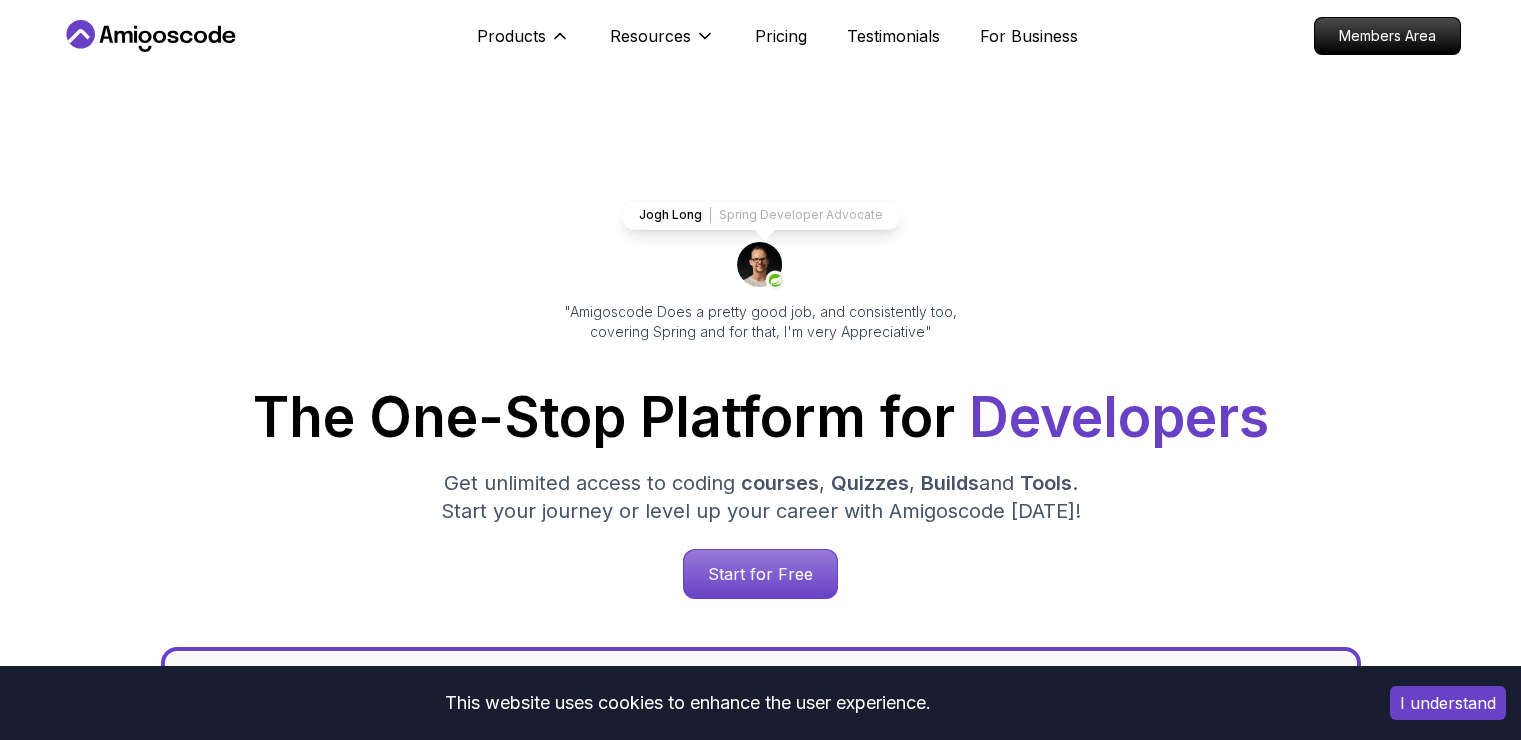 scroll, scrollTop: 0, scrollLeft: 0, axis: both 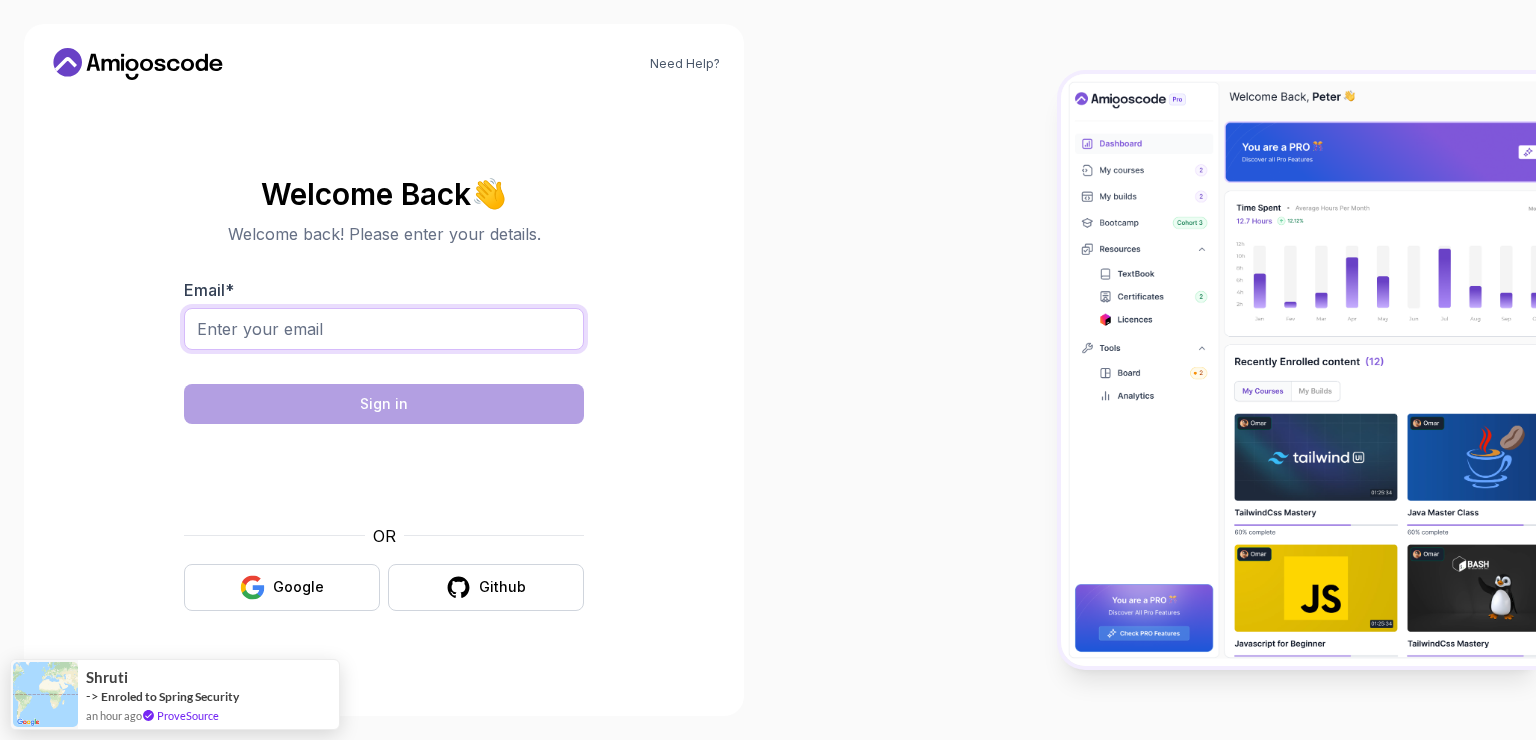 click on "Email *" at bounding box center [384, 329] 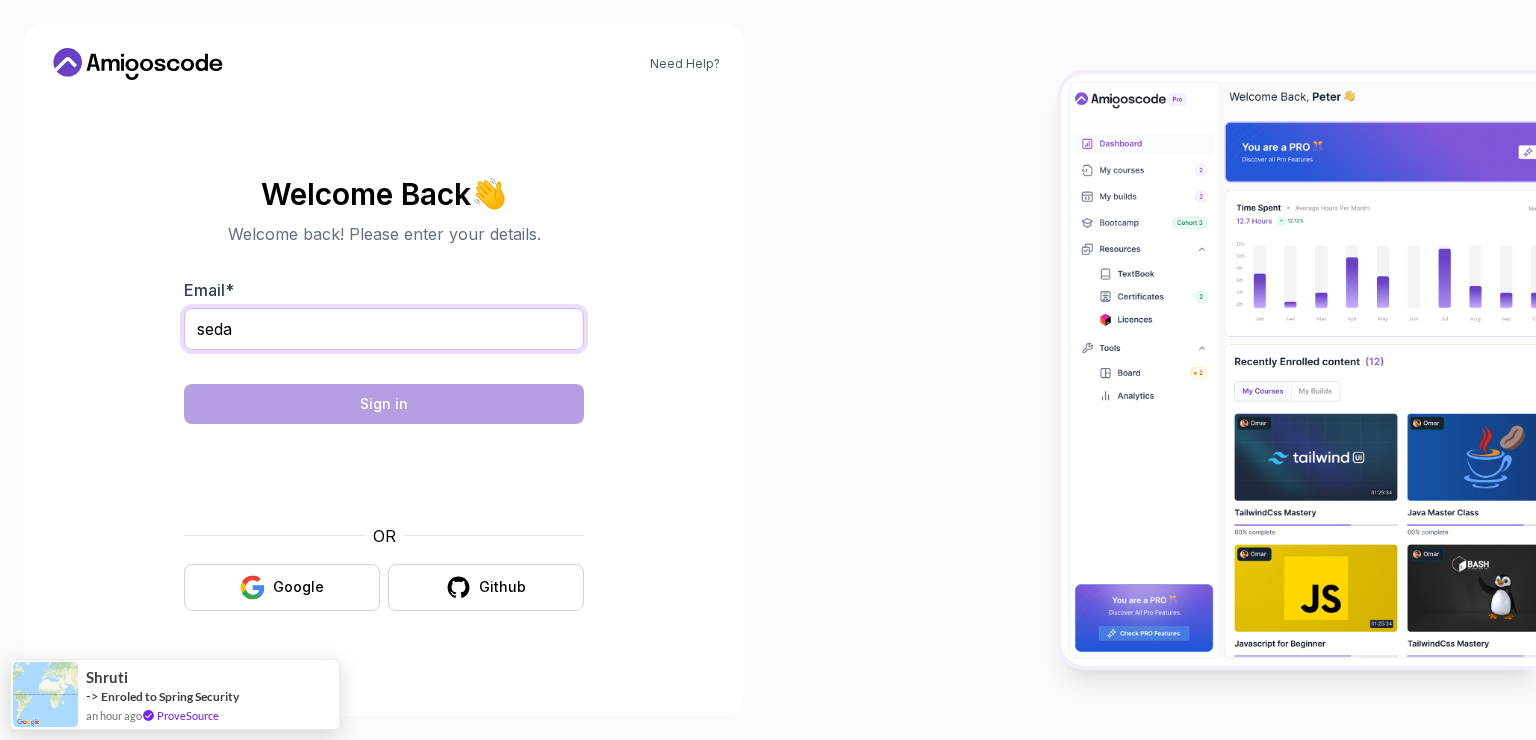 type on "seda.kader@std.antalya.edu.tr" 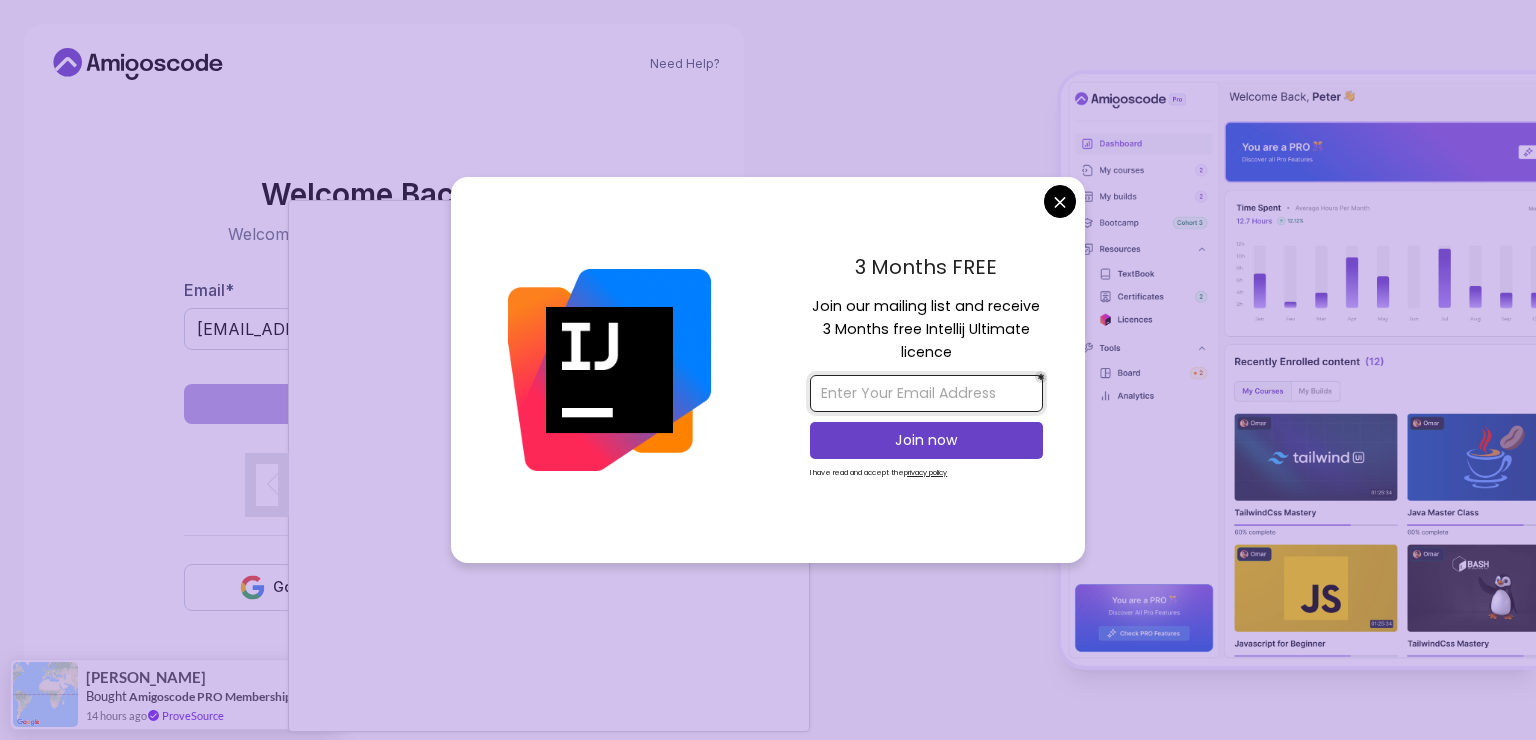 click at bounding box center [926, 393] 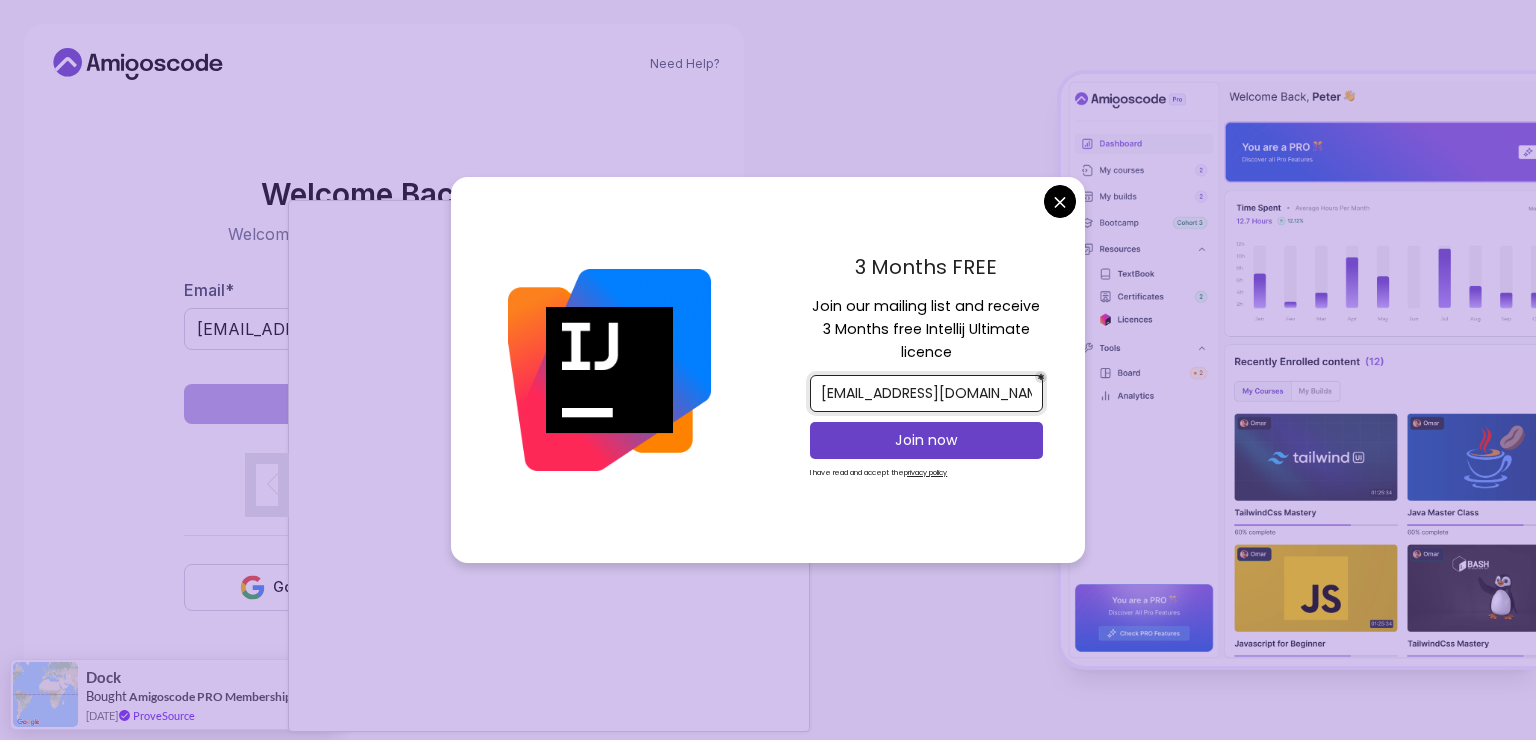 scroll, scrollTop: 0, scrollLeft: 0, axis: both 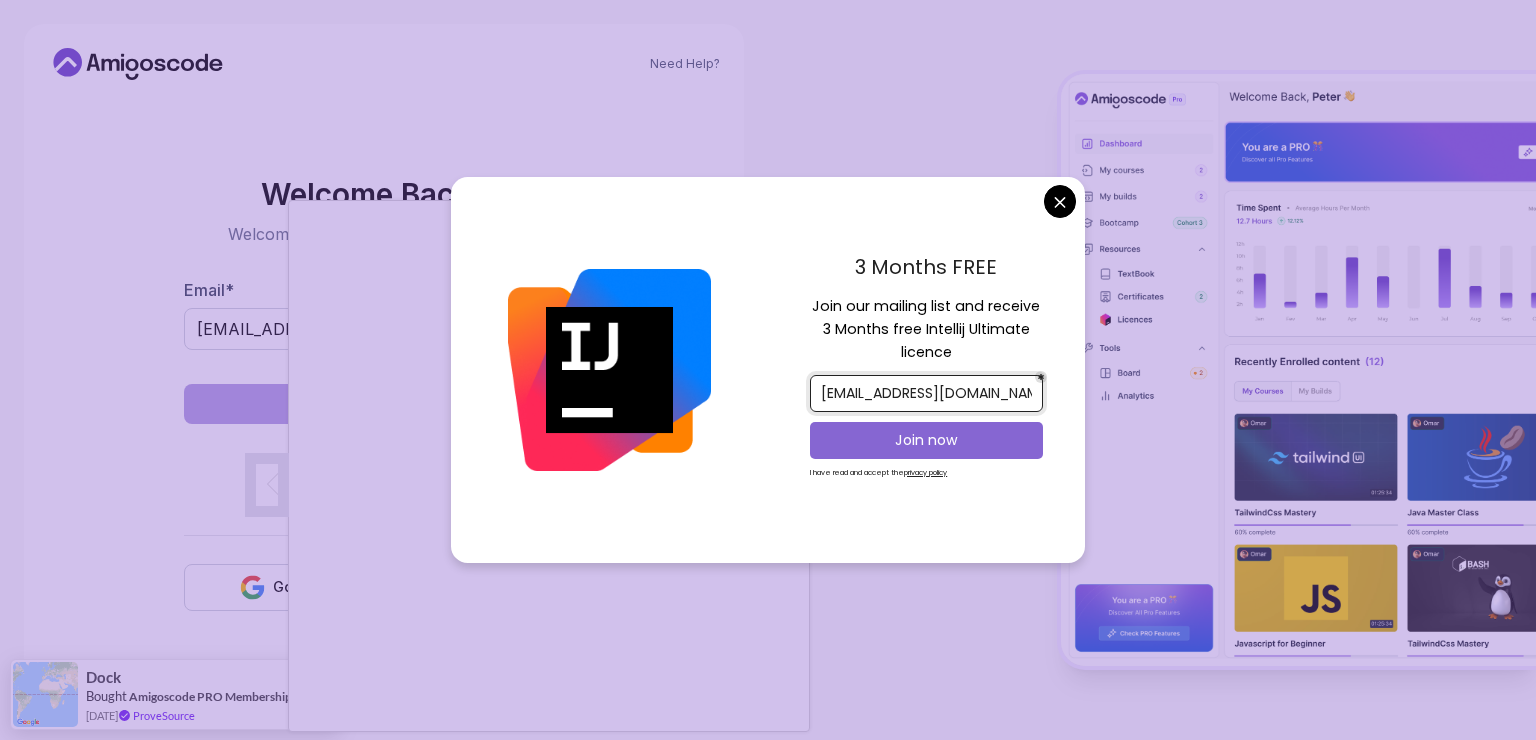 type on "seda.kader2002@yandex.com" 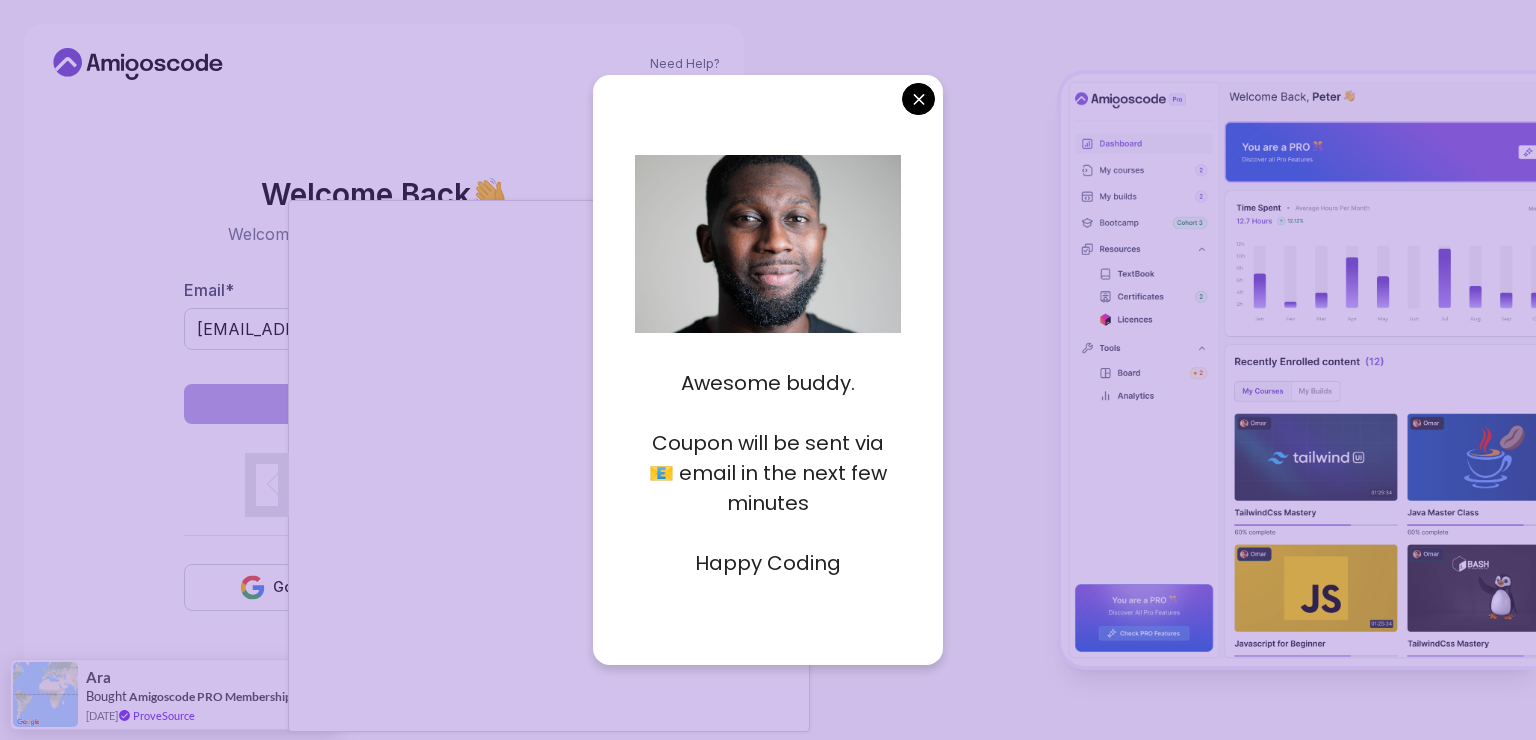 click at bounding box center (768, 370) 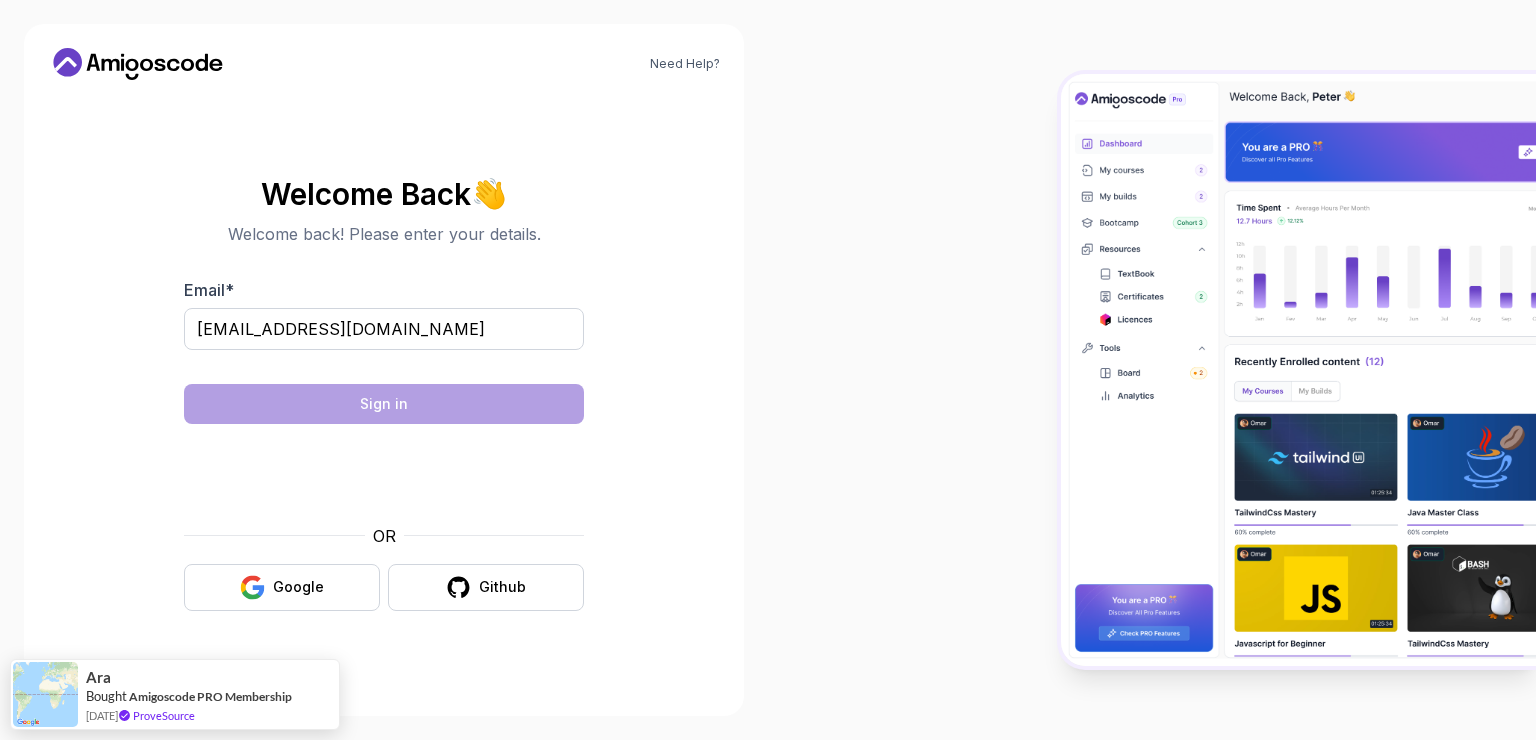 click on "Need Help? Welcome Back 👋 Welcome back! Please enter your details. Email * seda.kader@std.antalya.edu.tr Sign in OR Google Github
Ara Bought   Amigoscode PRO Membership 16 days ago     ProveSource" at bounding box center (768, 370) 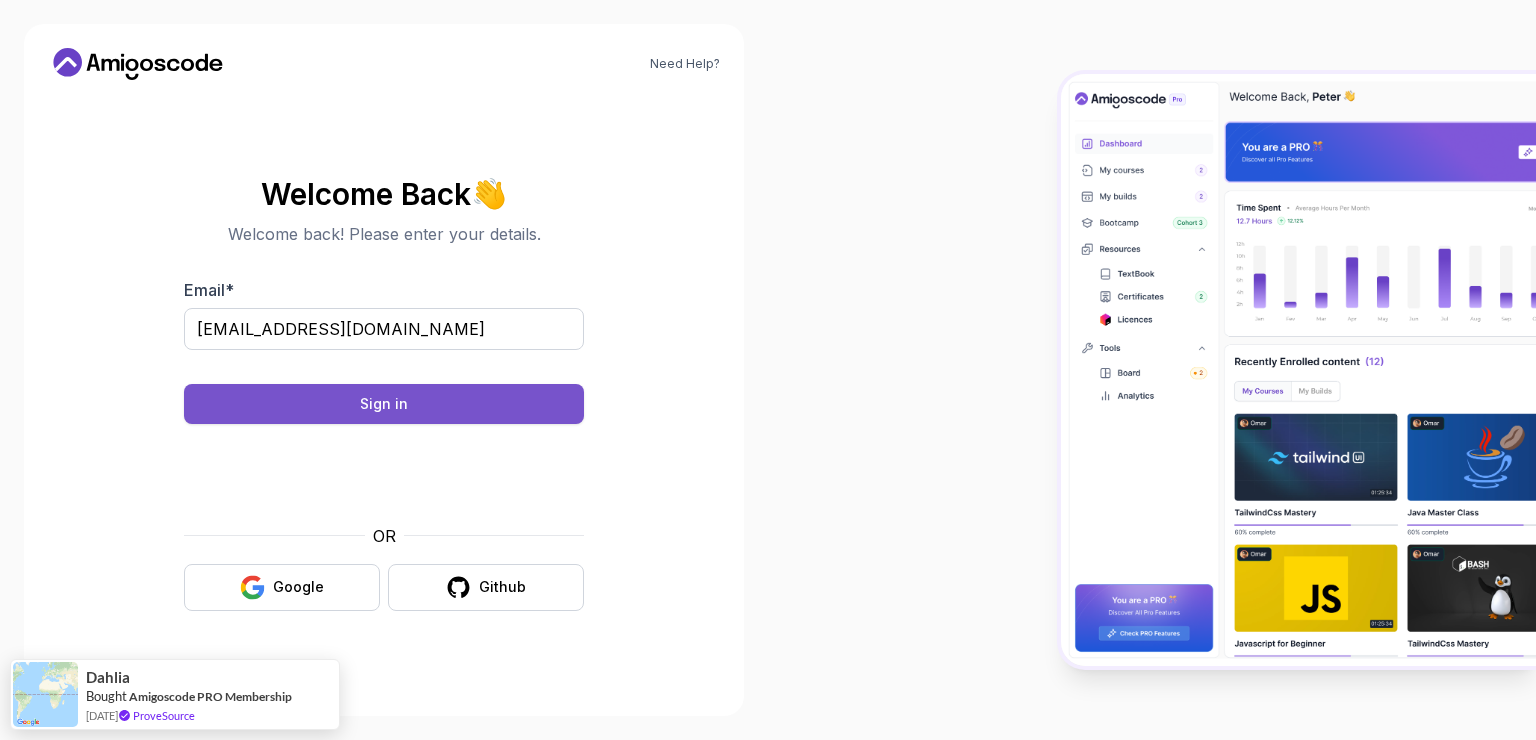 click on "Sign in" at bounding box center (384, 404) 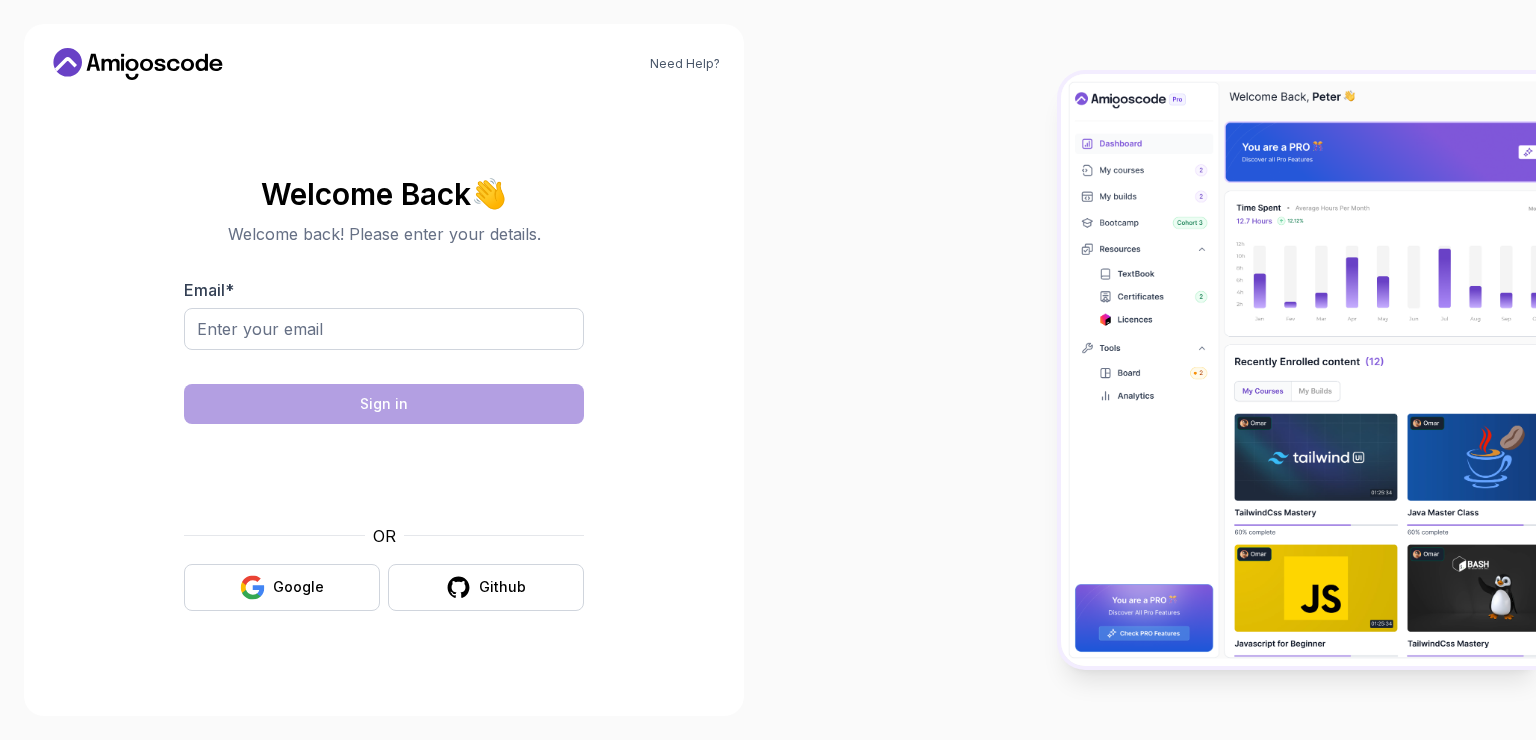 scroll, scrollTop: 0, scrollLeft: 0, axis: both 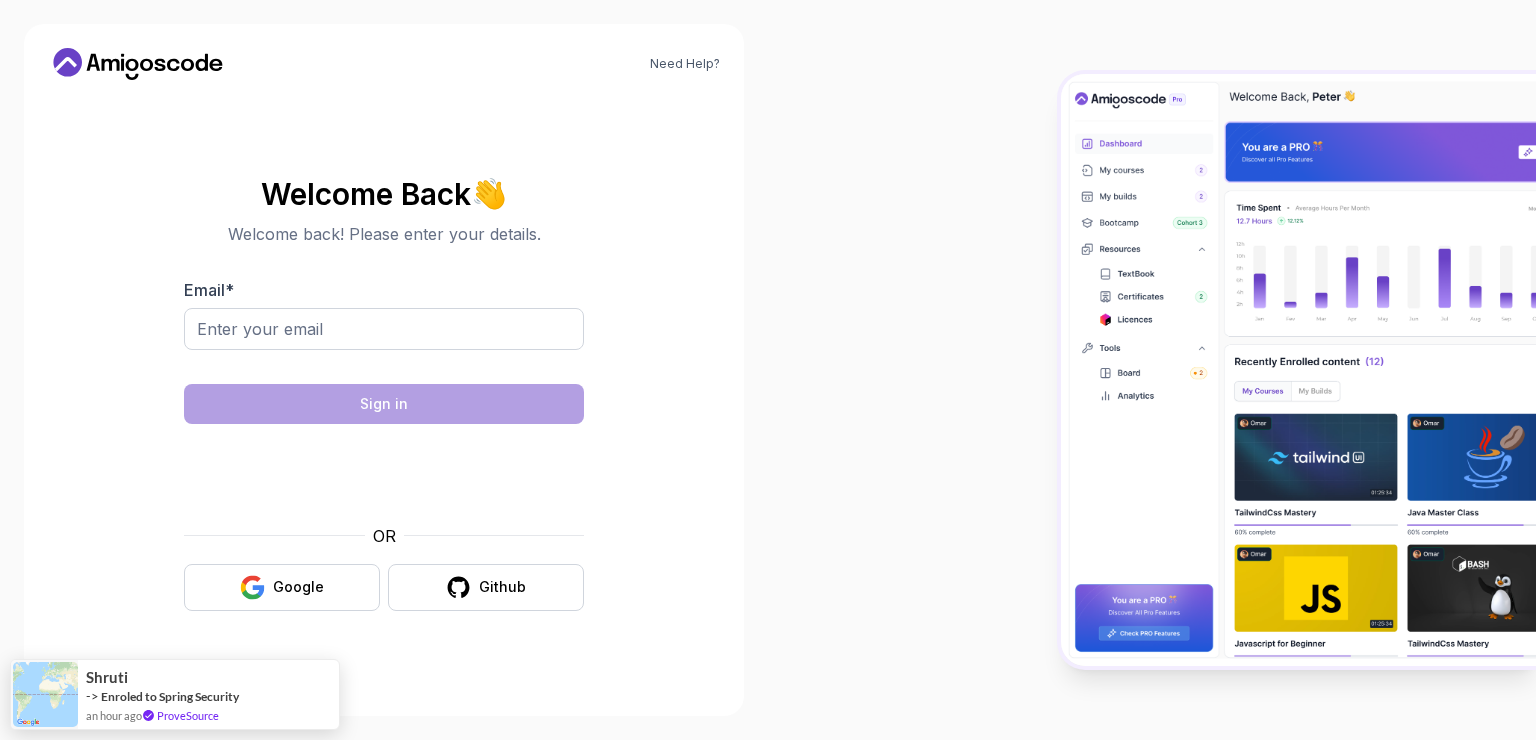click on "Need Help? Welcome Back 👋 Welcome back! Please enter your details. Email * Sign in OR Google Github
Shruti ->   Enroled to Spring Security an hour ago     ProveSource" at bounding box center (768, 370) 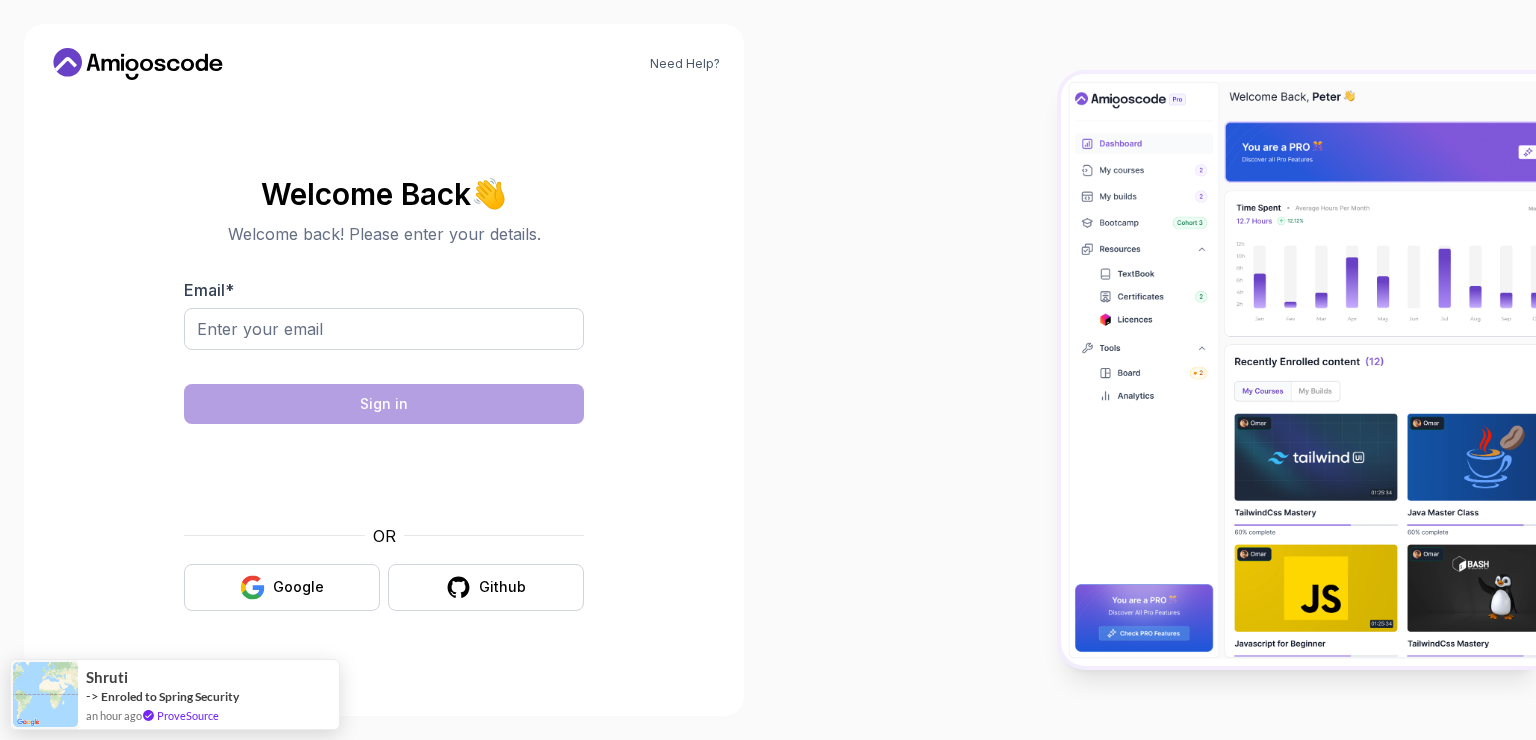 click 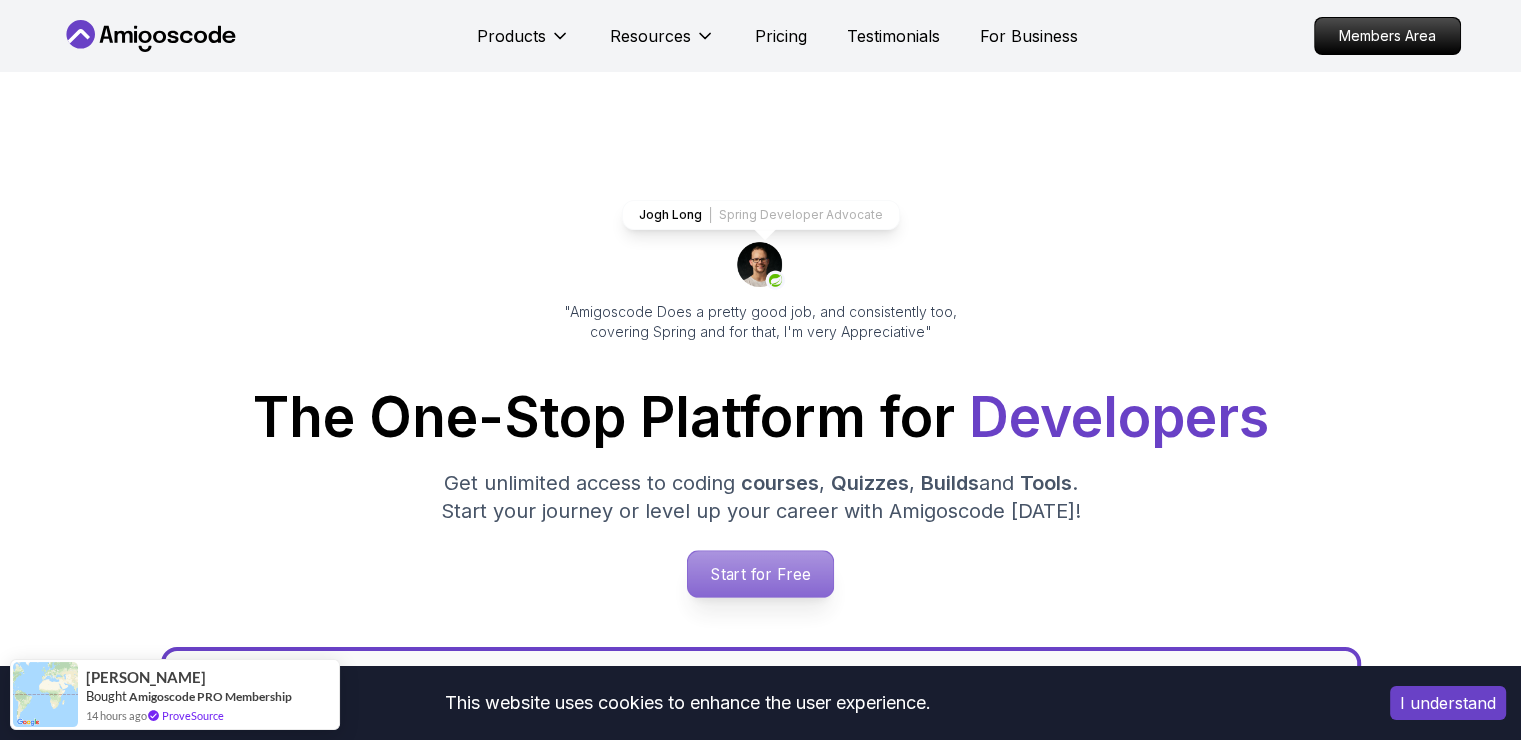 click on "Start for Free" at bounding box center (760, 574) 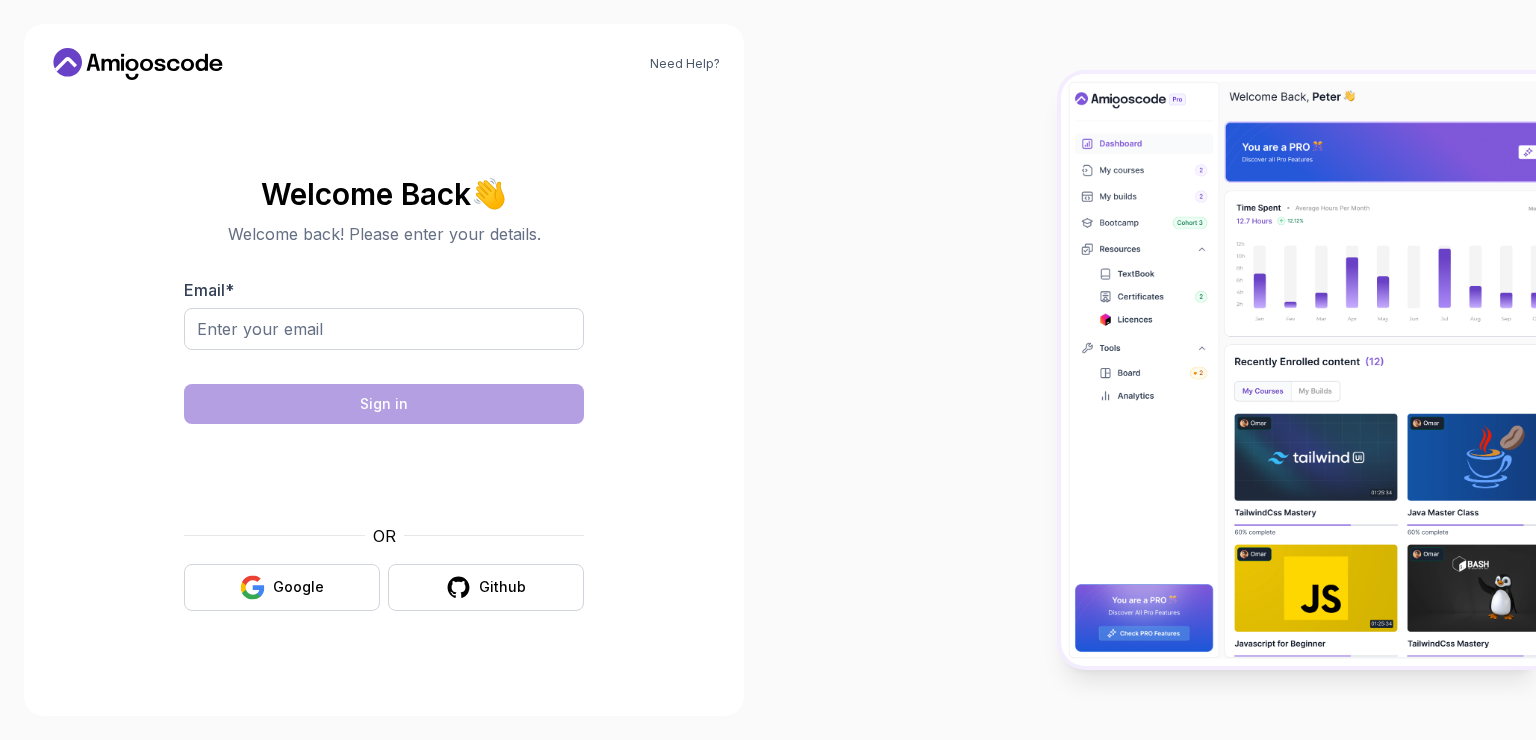 scroll, scrollTop: 0, scrollLeft: 0, axis: both 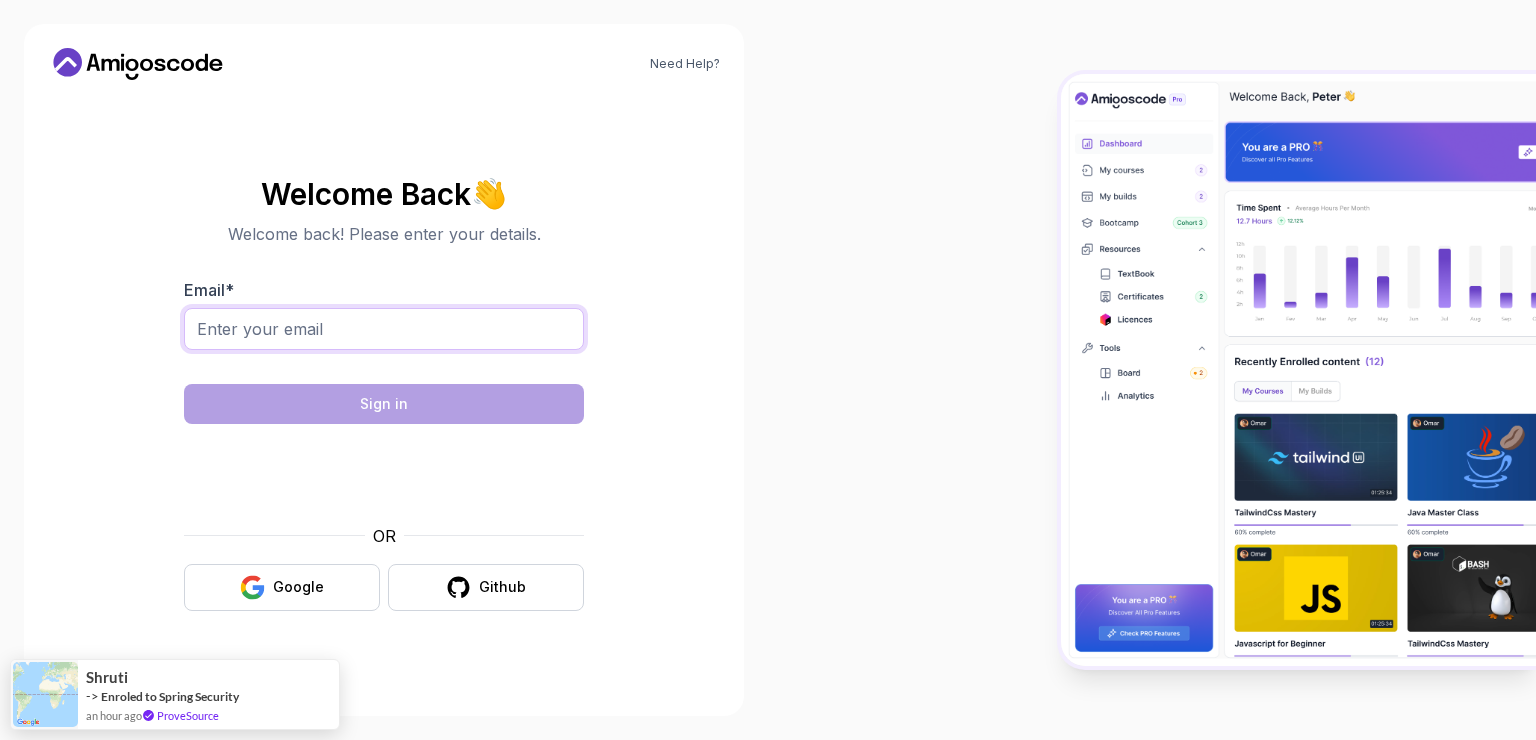 click on "Email *" at bounding box center [384, 329] 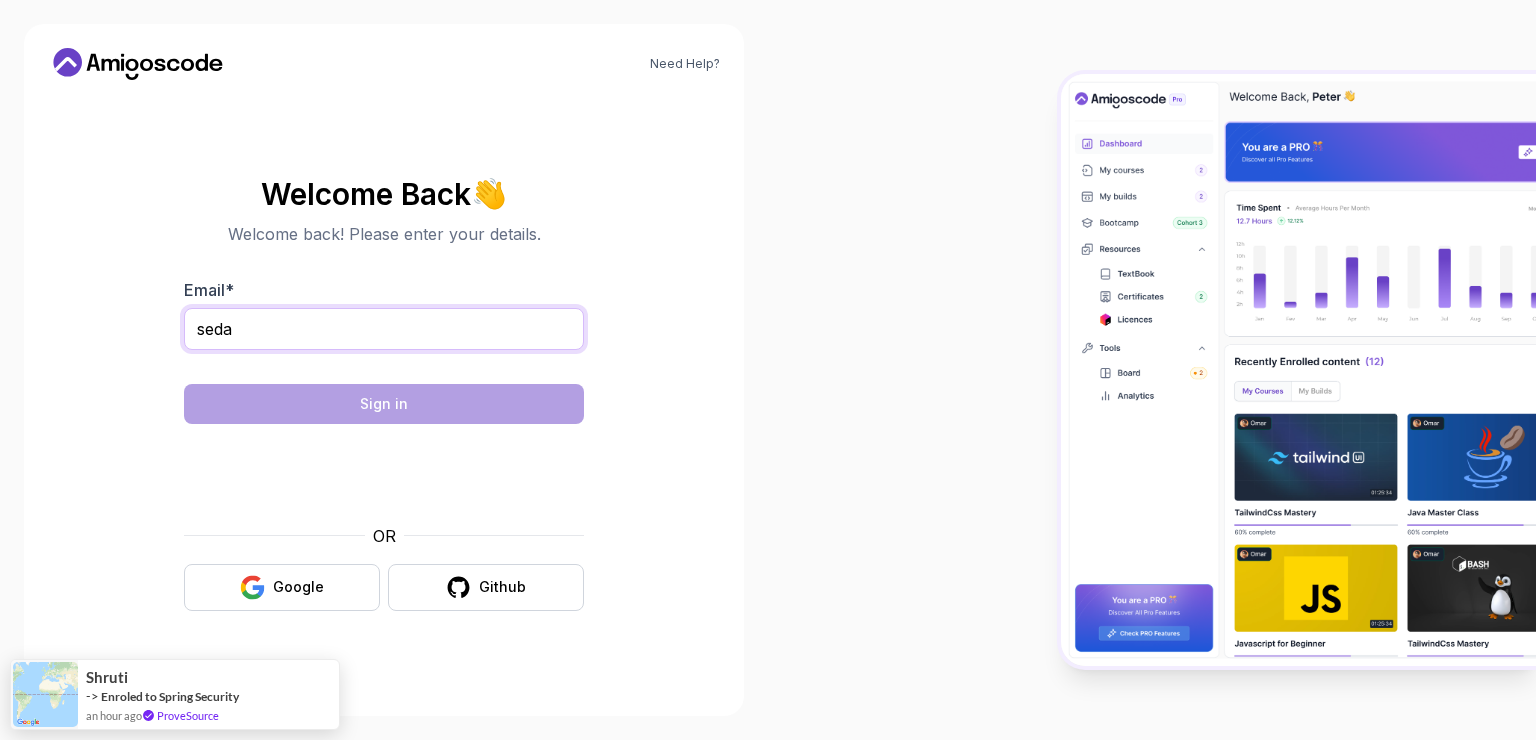type on "[EMAIL_ADDRESS][DOMAIN_NAME]" 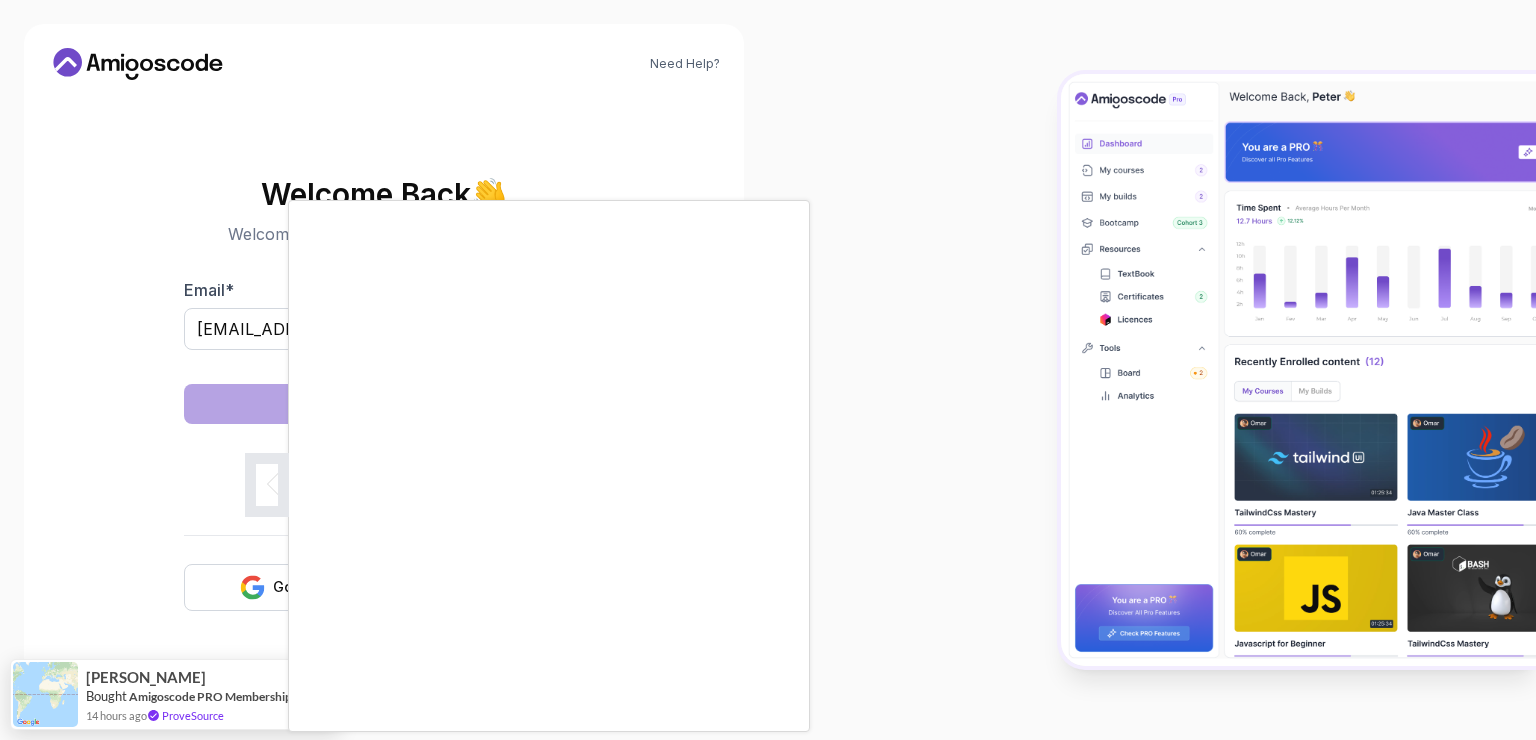 click on "Need Help? Welcome Back 👋 Welcome back! Please enter your details. Email * seda.kader@std.antalya.edu.tr Sign in OR Google Github
Vijaykumar Bought   Amigoscode PRO Membership 14 hours ago     ProveSource" at bounding box center (768, 370) 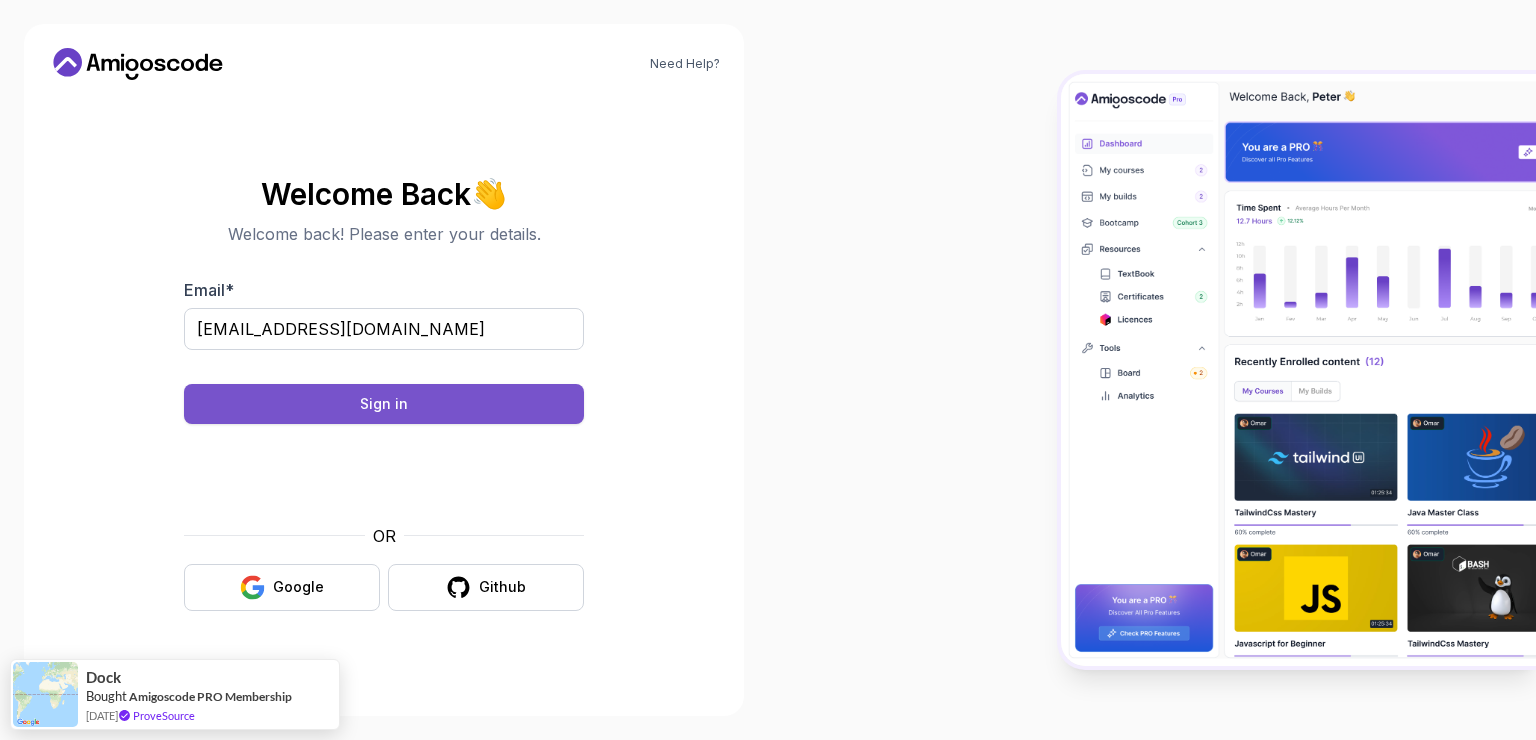 click on "Sign in" at bounding box center (384, 404) 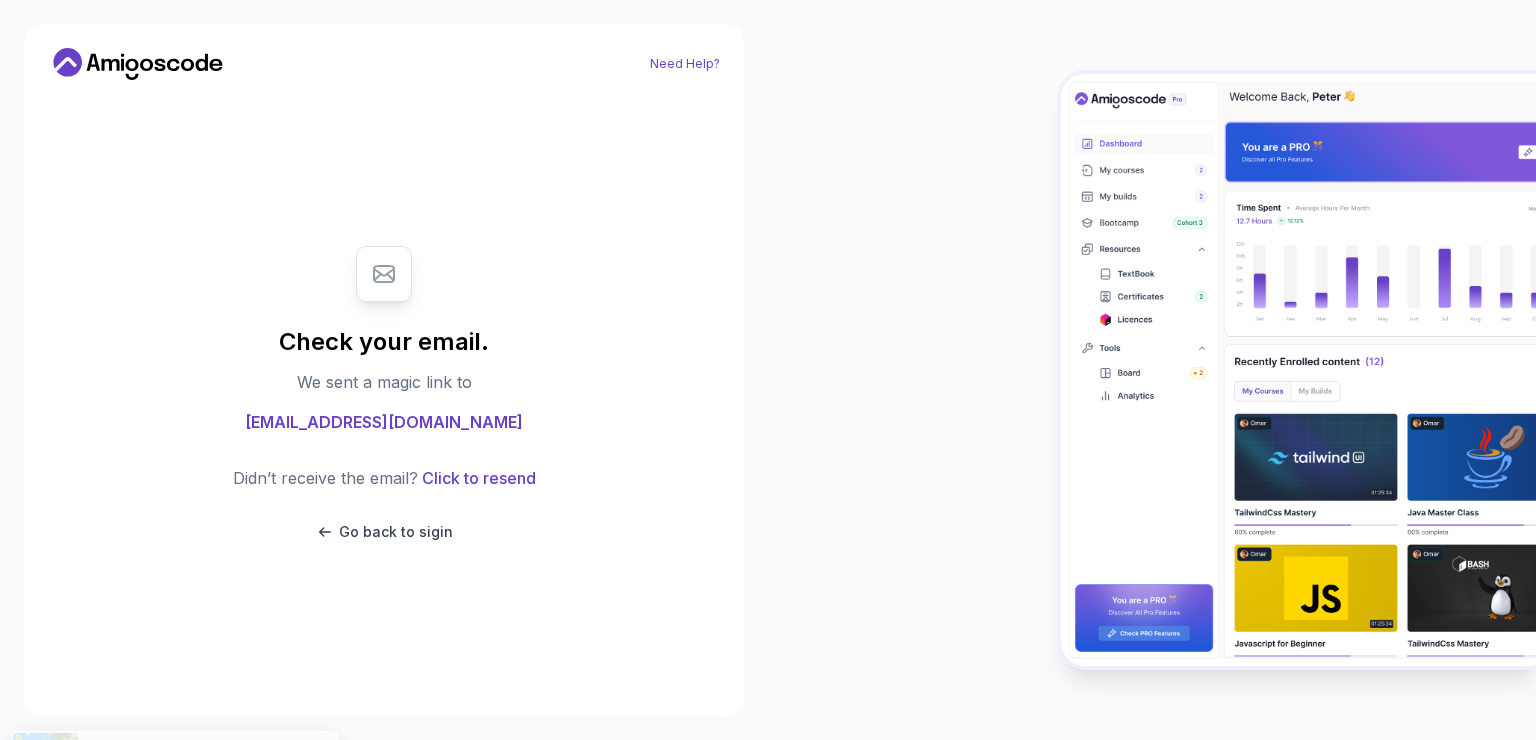 click on "Need Help?" at bounding box center (685, 64) 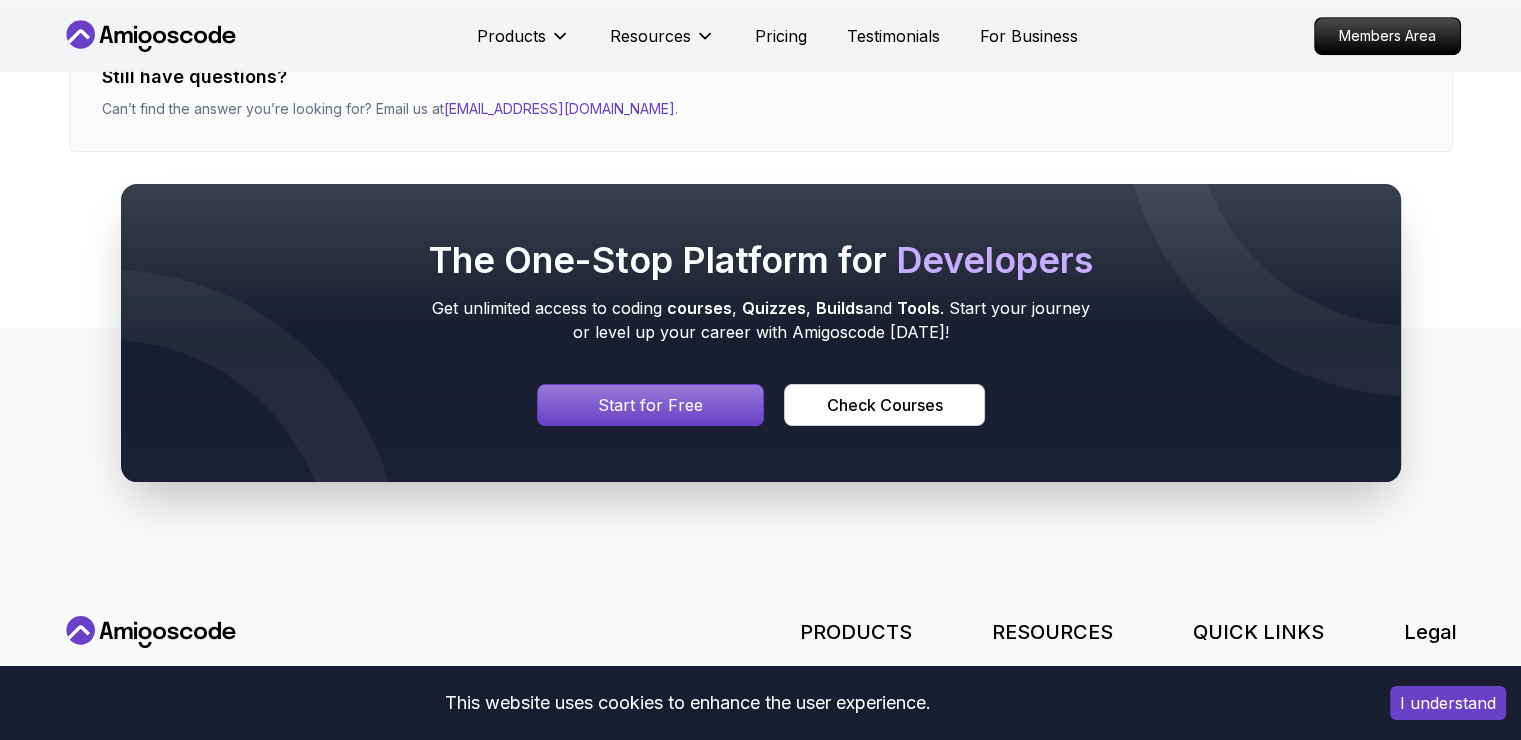 scroll, scrollTop: 1018, scrollLeft: 0, axis: vertical 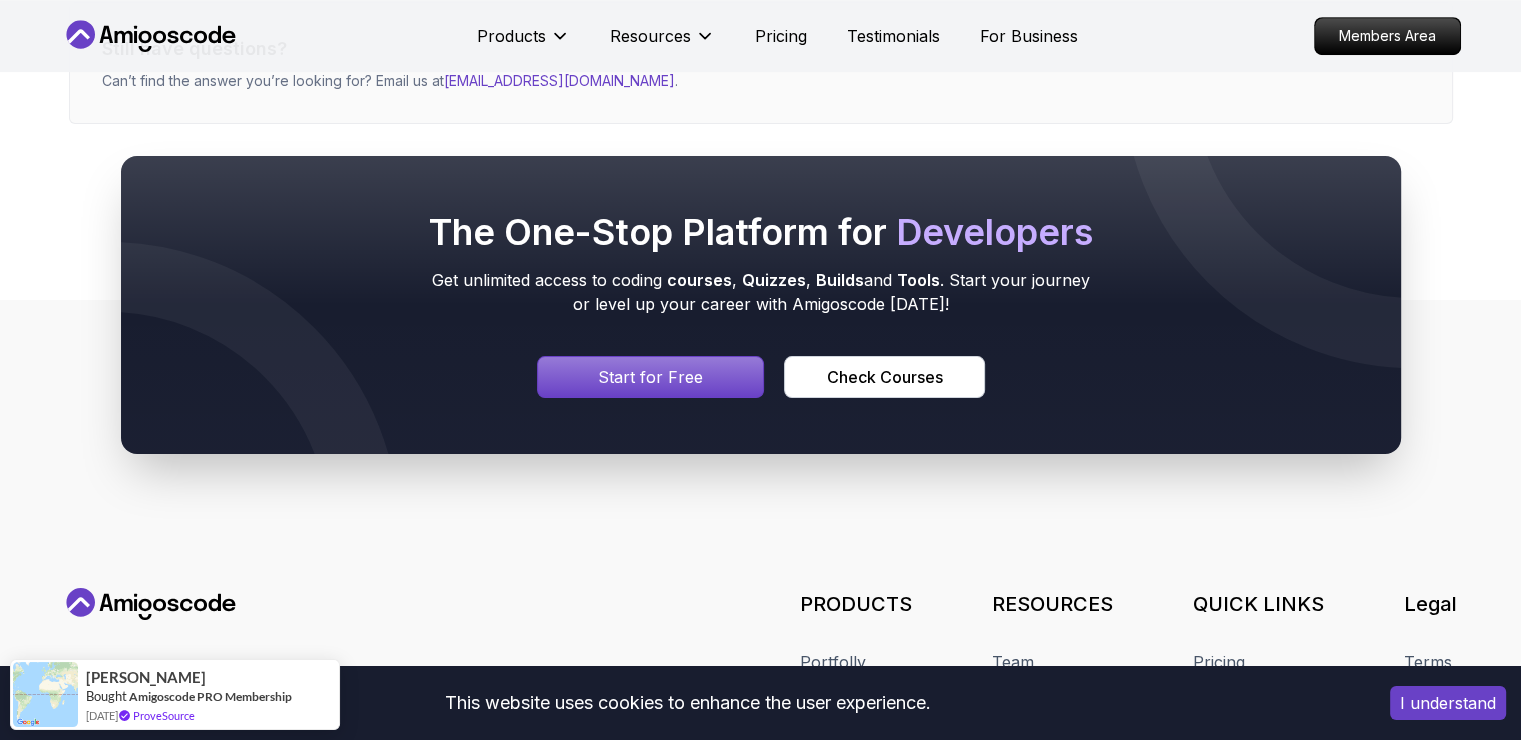 click at bounding box center (651, 377) 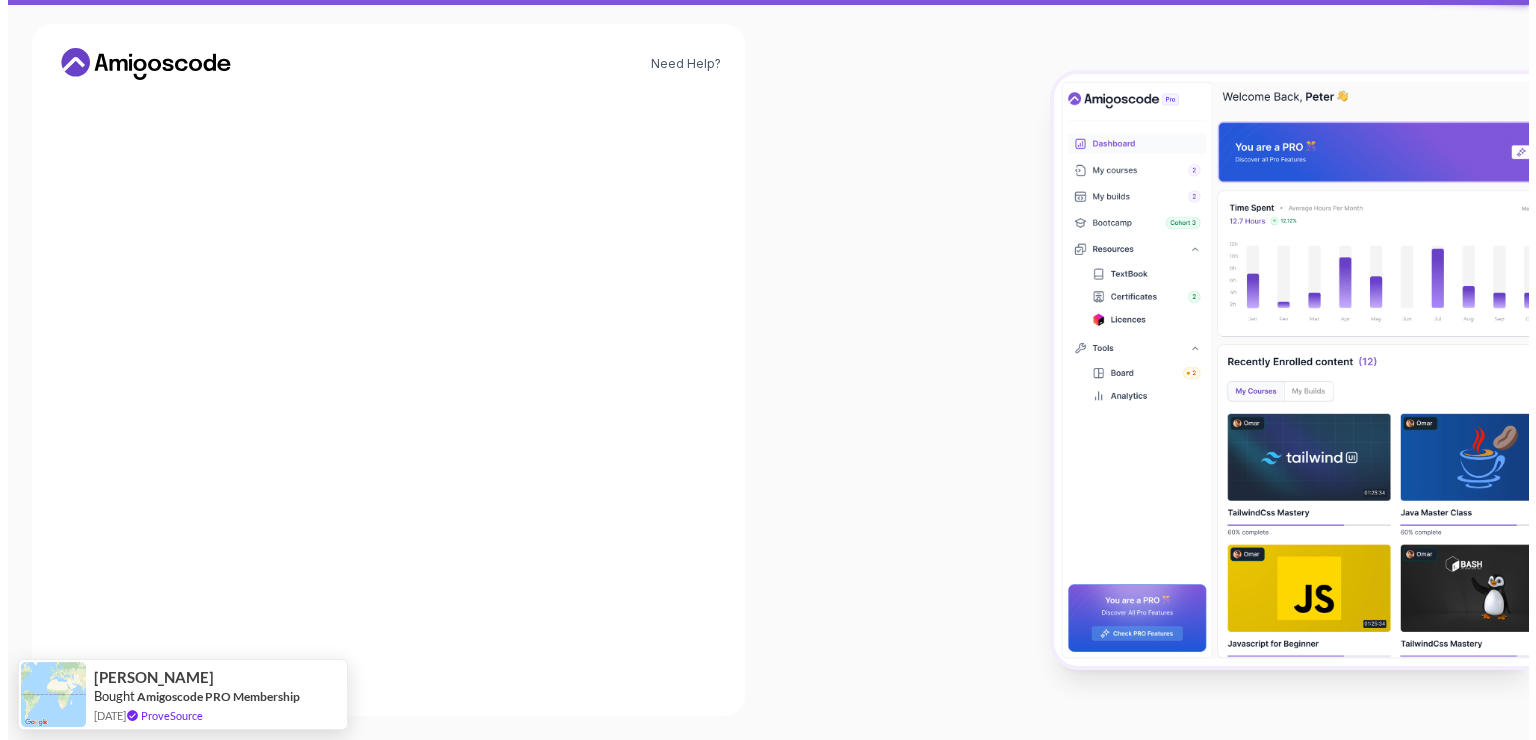 scroll, scrollTop: 0, scrollLeft: 0, axis: both 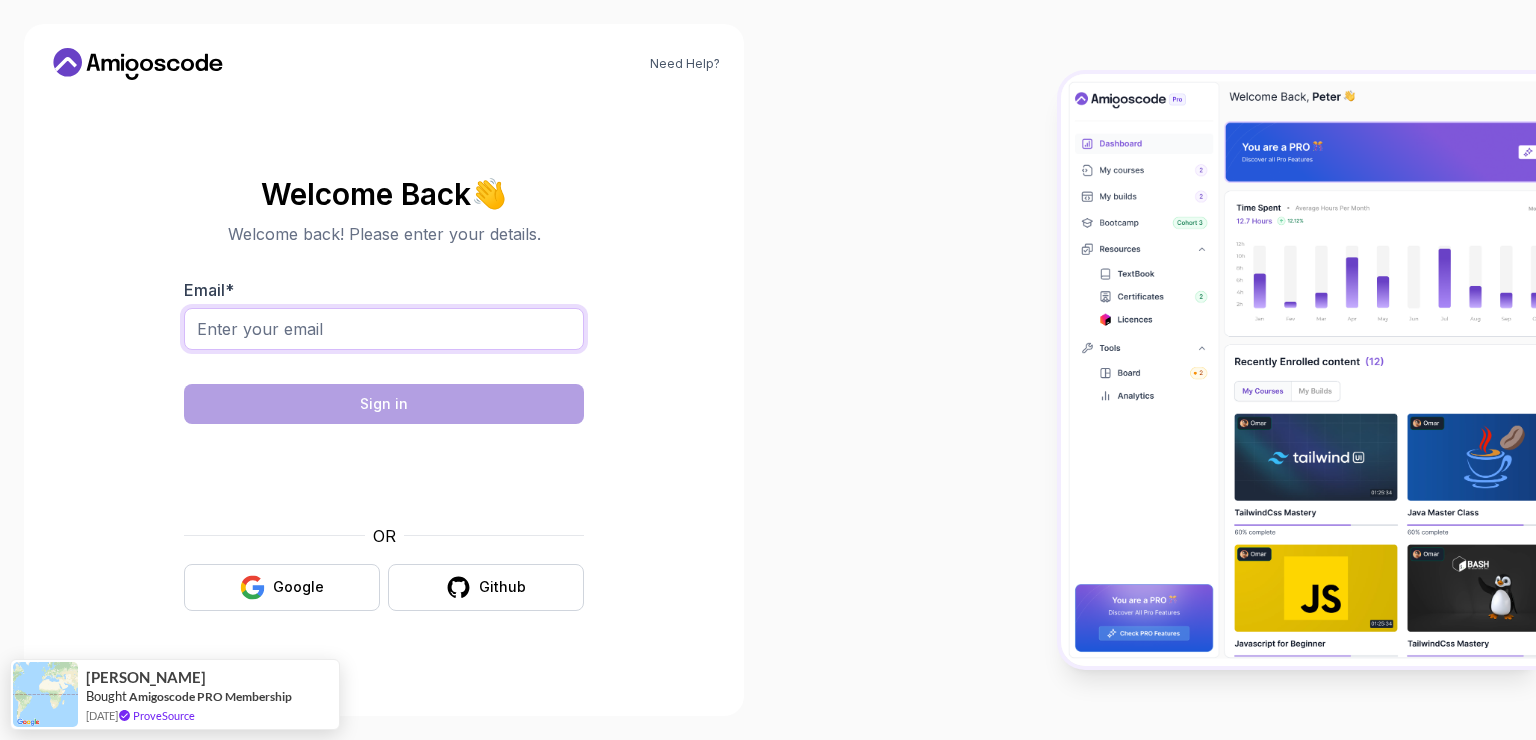 click on "Email *" at bounding box center (384, 329) 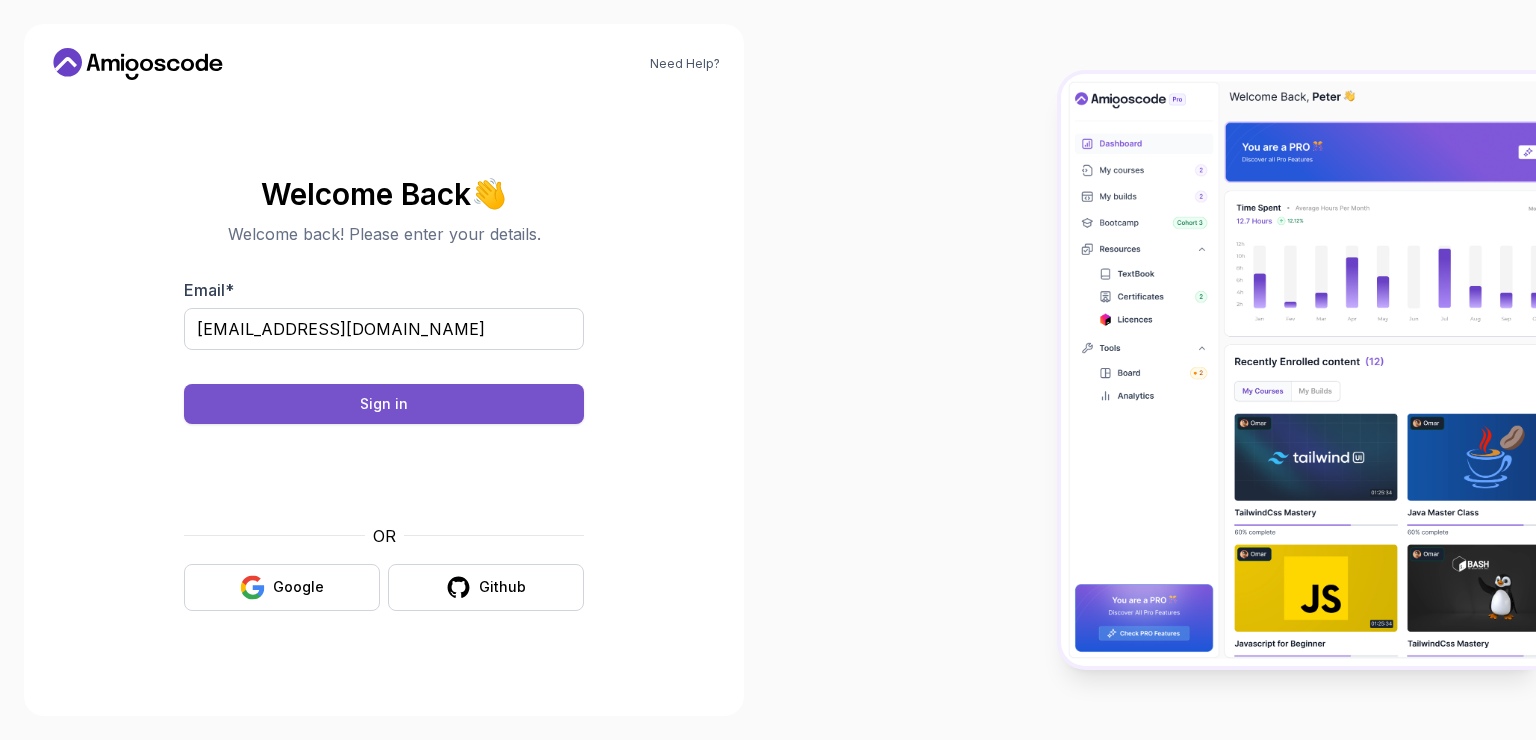click on "Sign in" at bounding box center (384, 404) 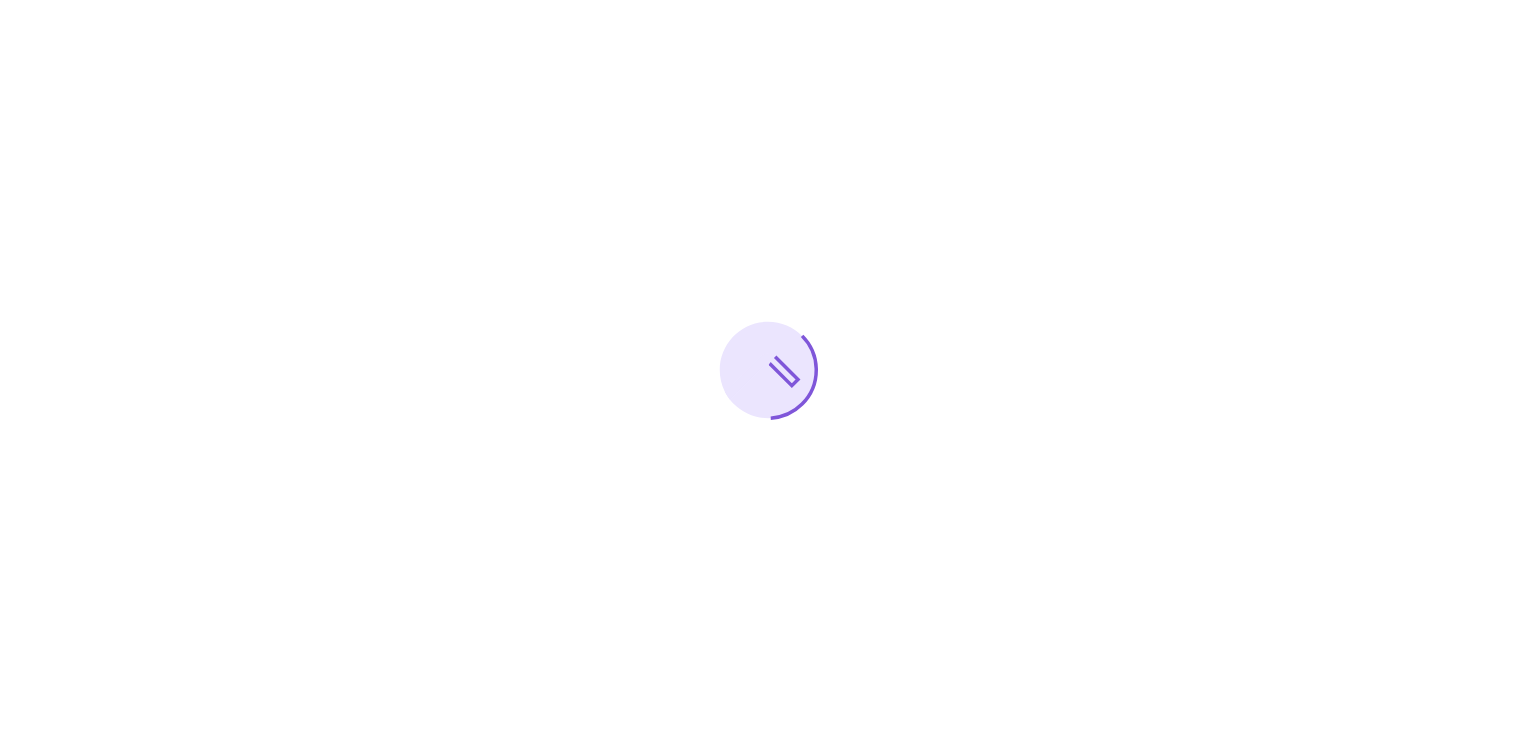 scroll, scrollTop: 0, scrollLeft: 0, axis: both 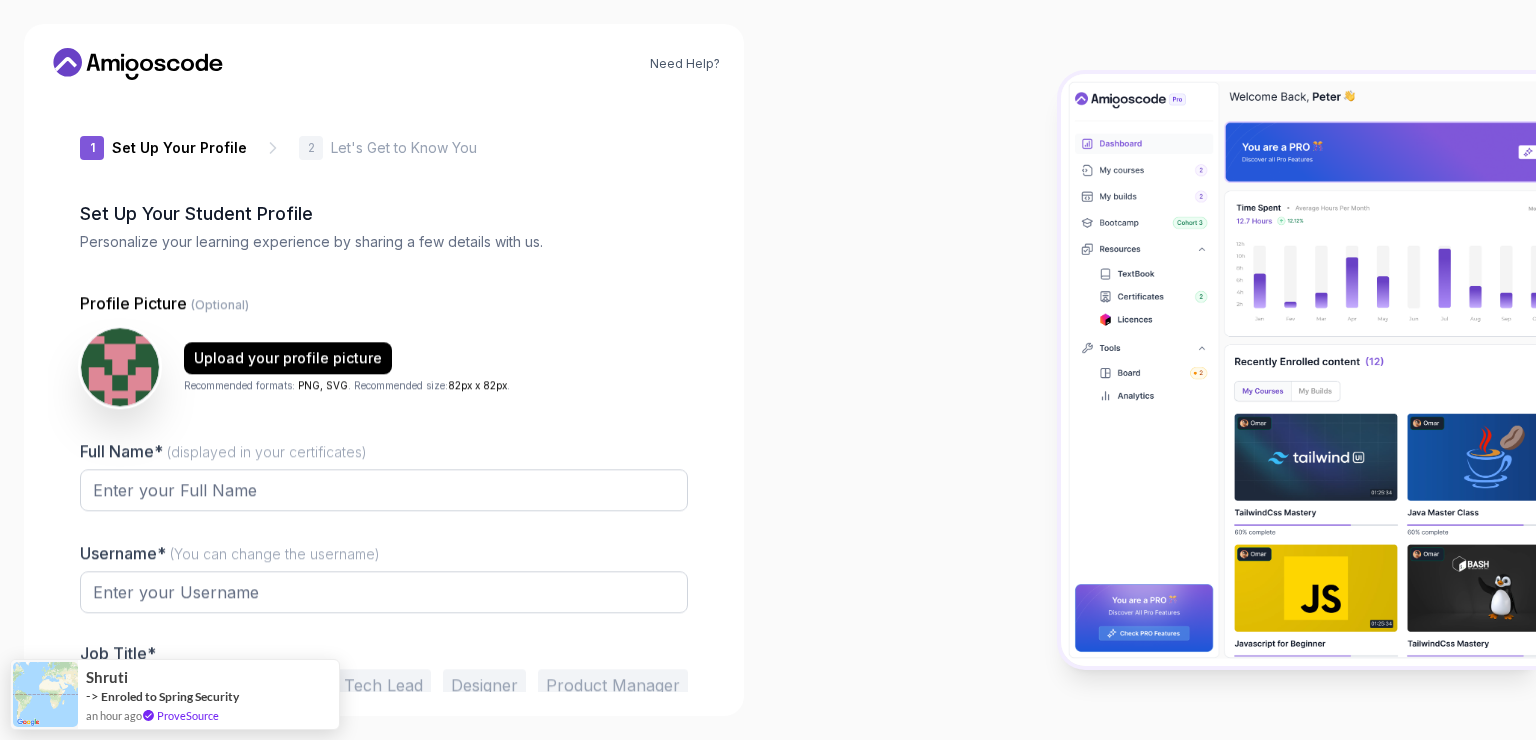 type on "wildiguanae468b" 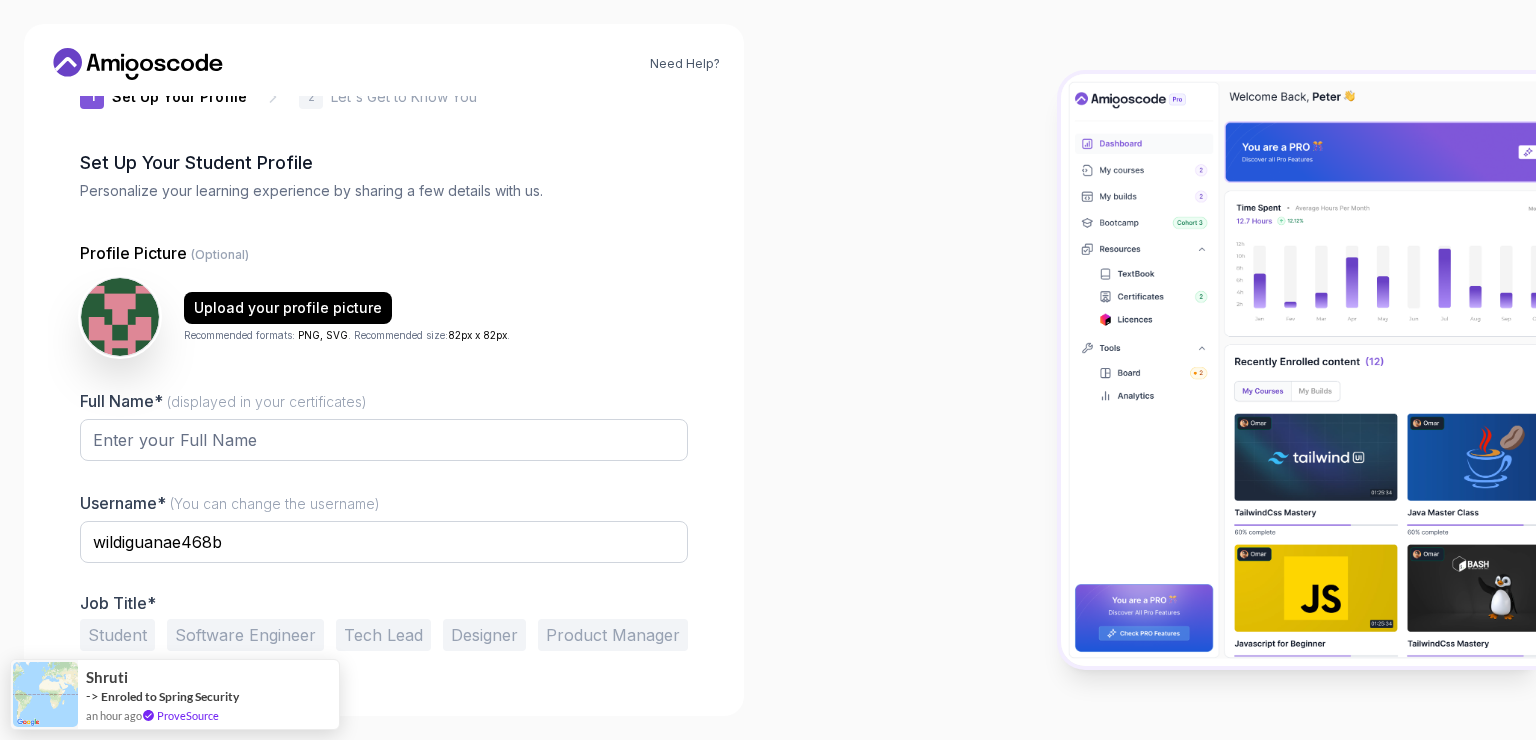 scroll, scrollTop: 52, scrollLeft: 0, axis: vertical 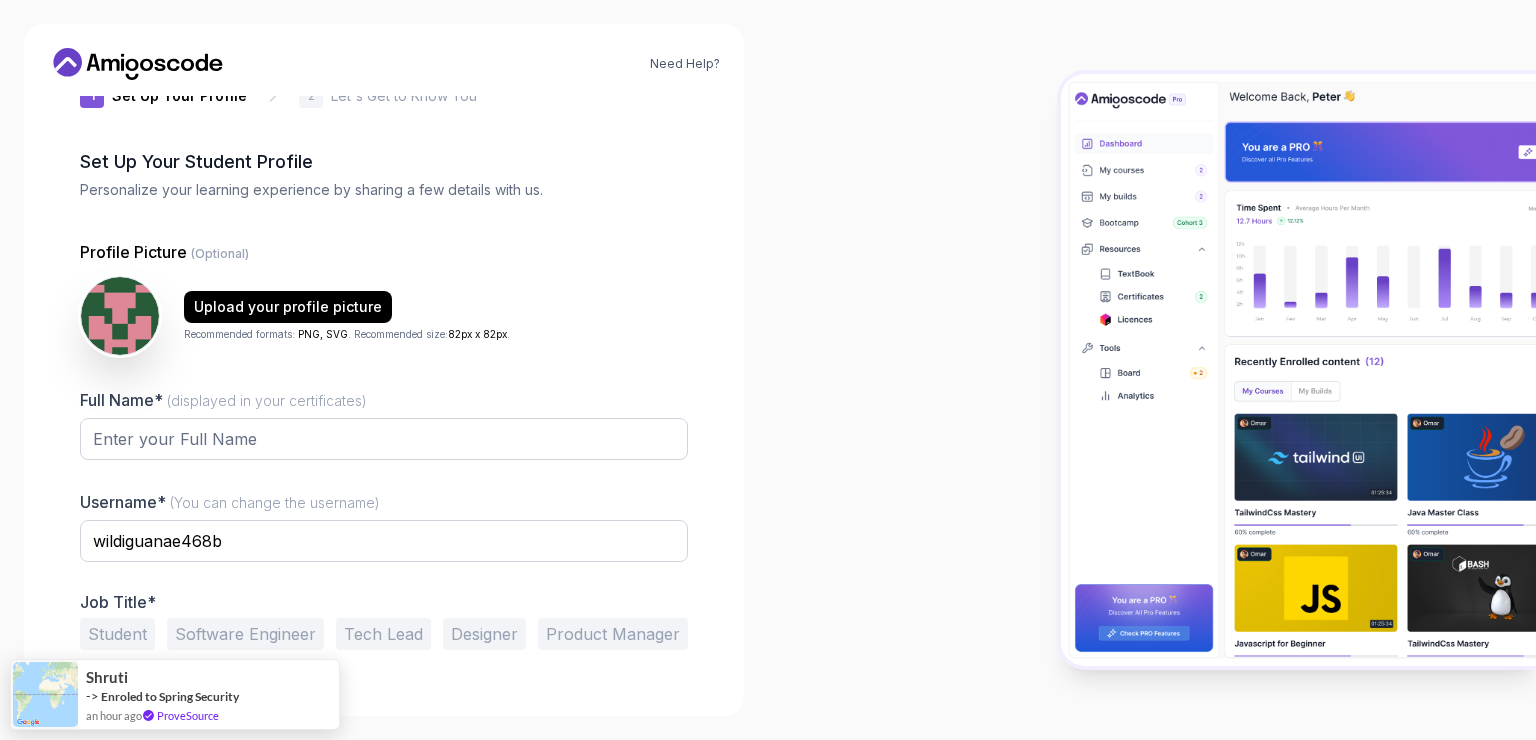 click at bounding box center (120, 316) 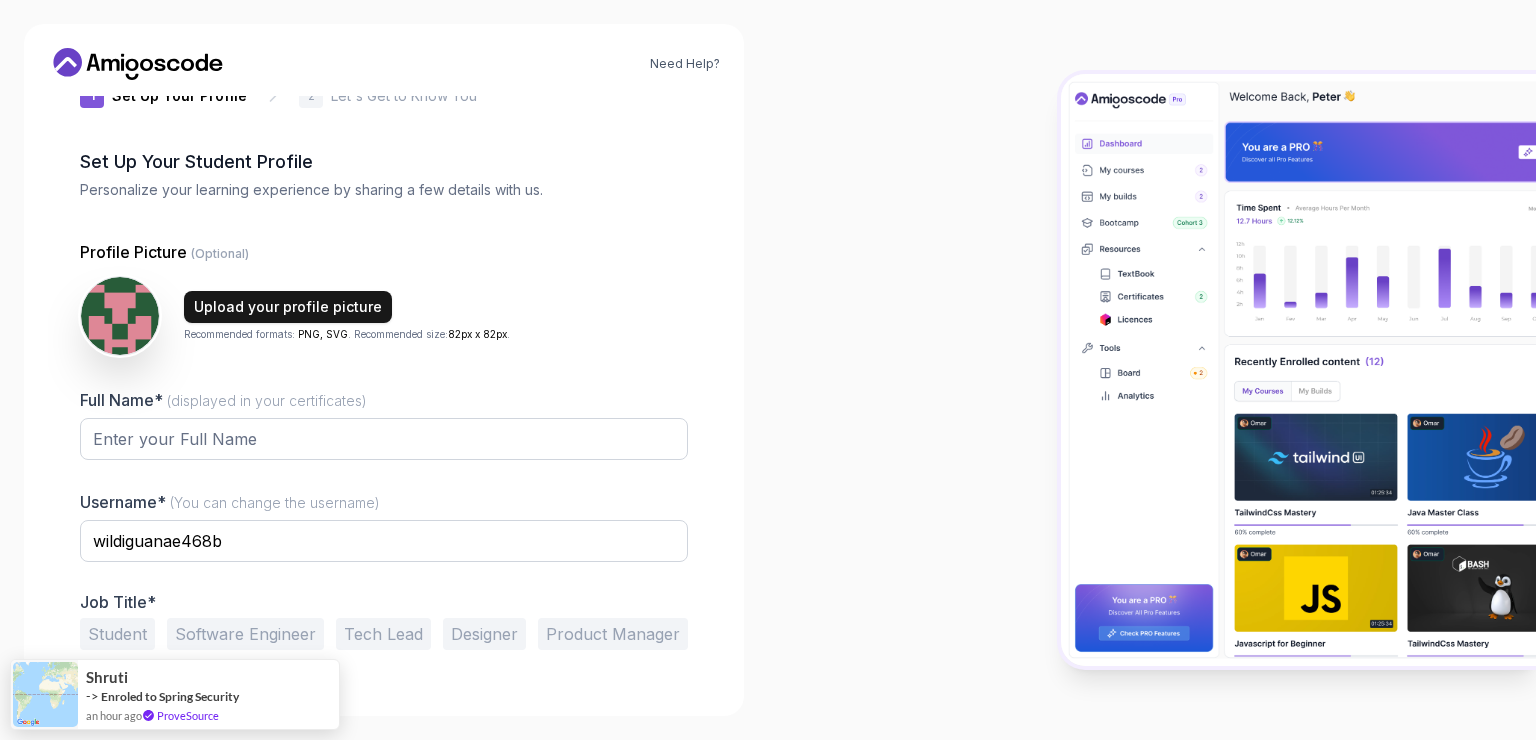 click on "Upload your profile picture" at bounding box center [288, 307] 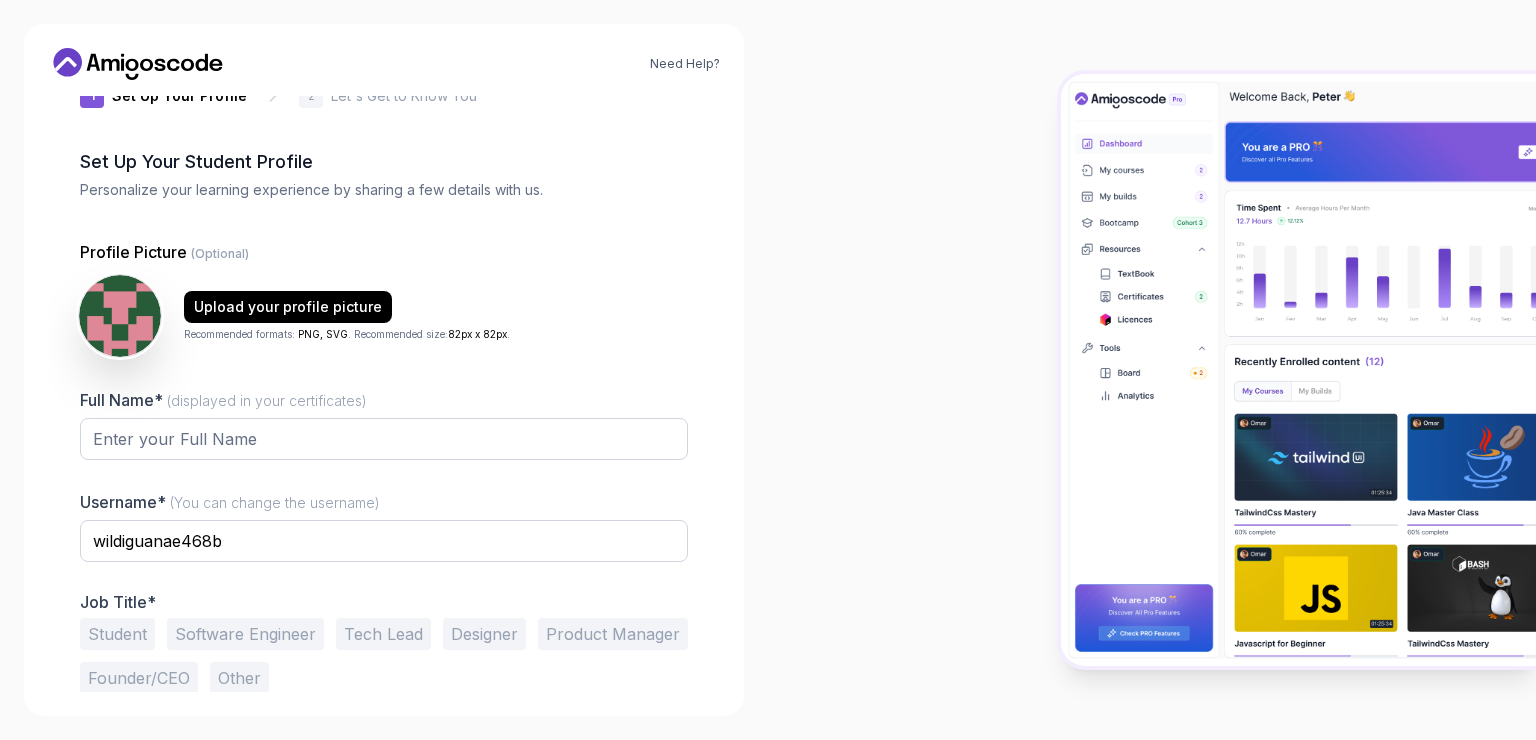 click at bounding box center [120, 316] 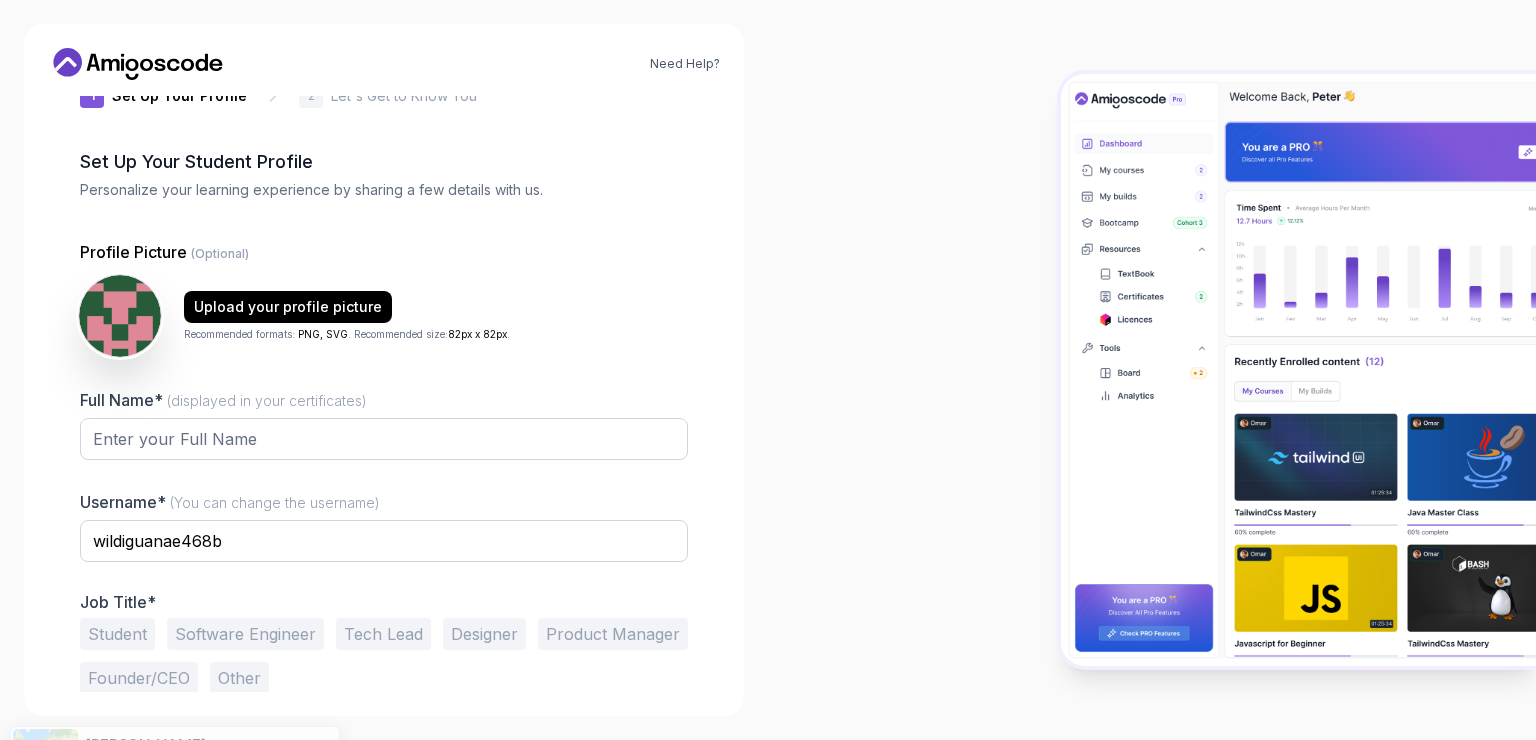 click at bounding box center (120, 316) 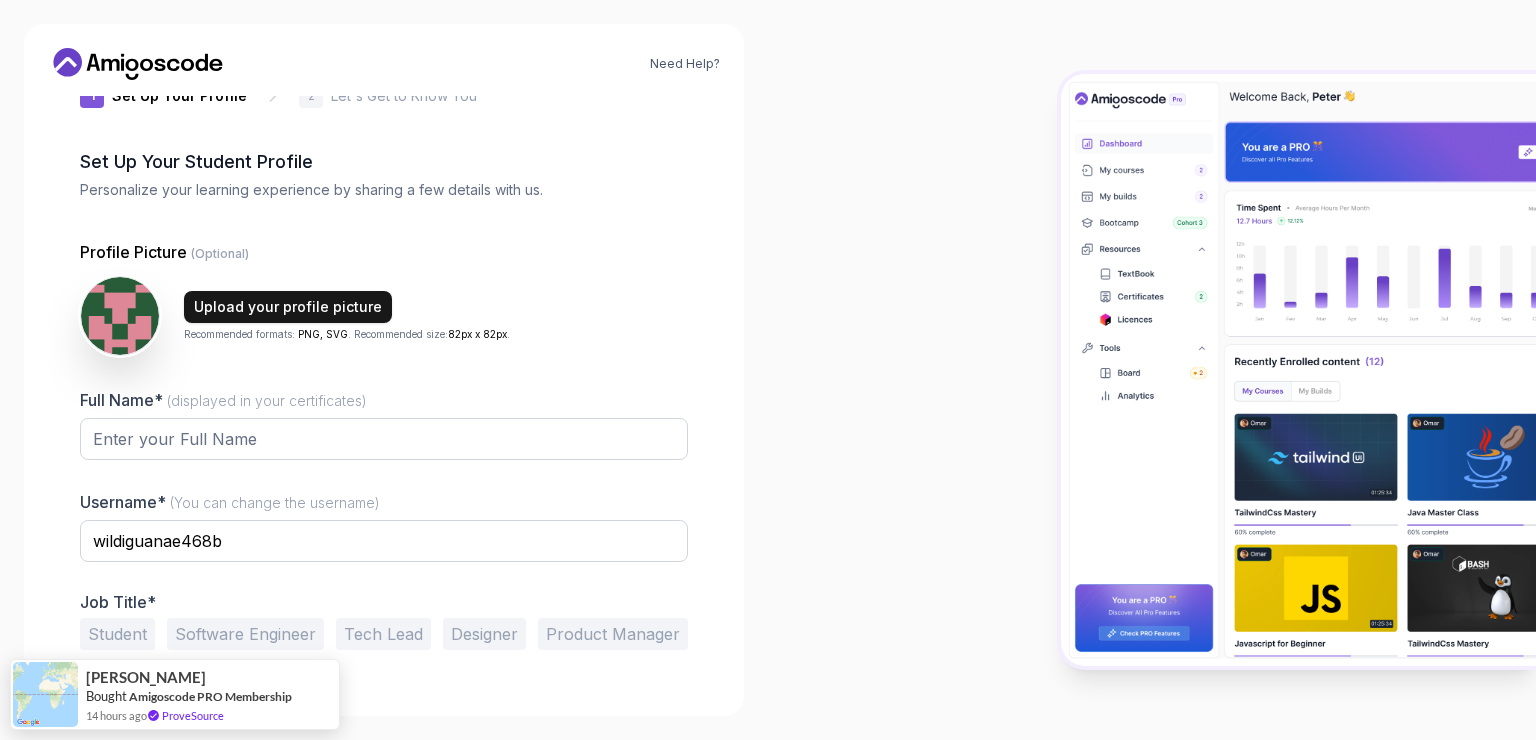click on "Upload your profile picture" at bounding box center [288, 307] 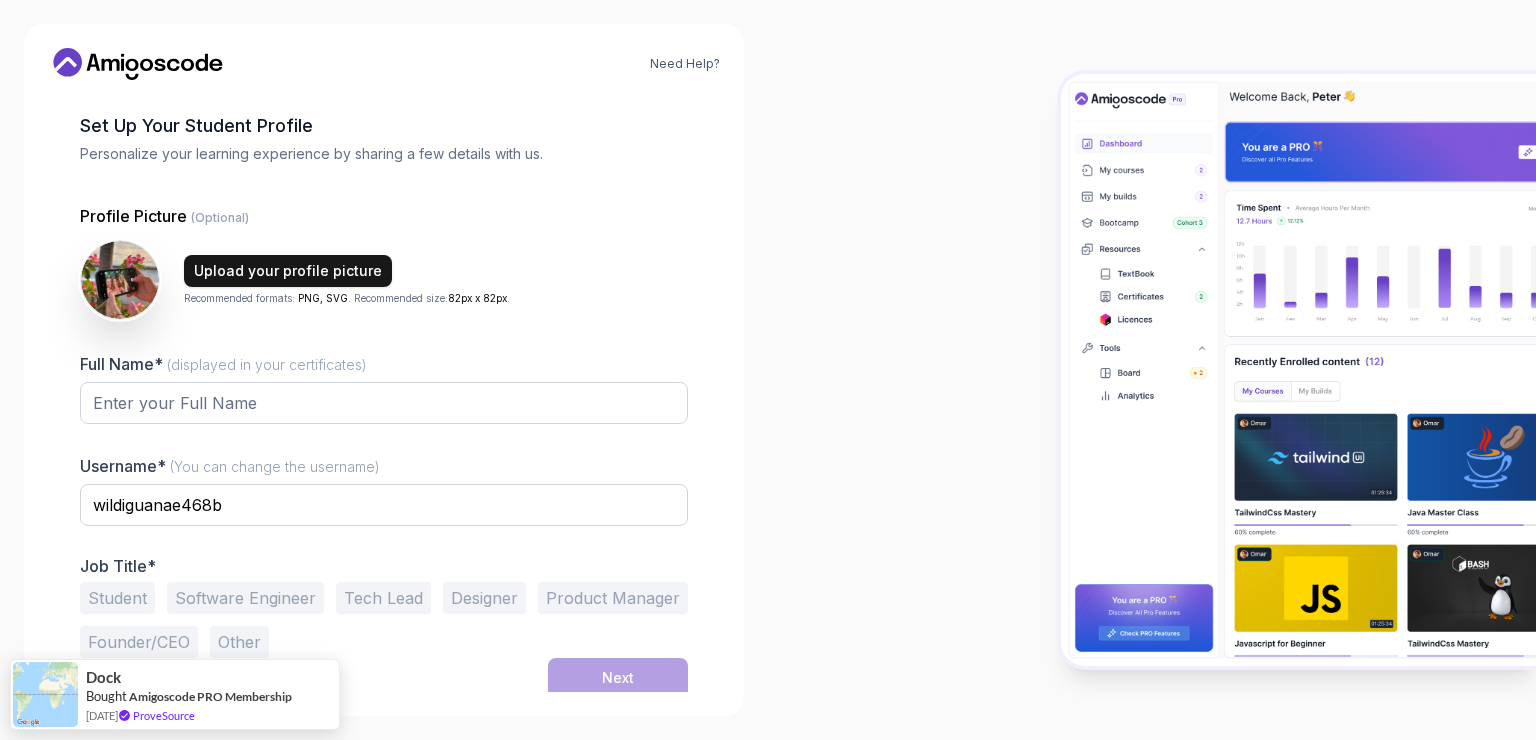scroll, scrollTop: 93, scrollLeft: 0, axis: vertical 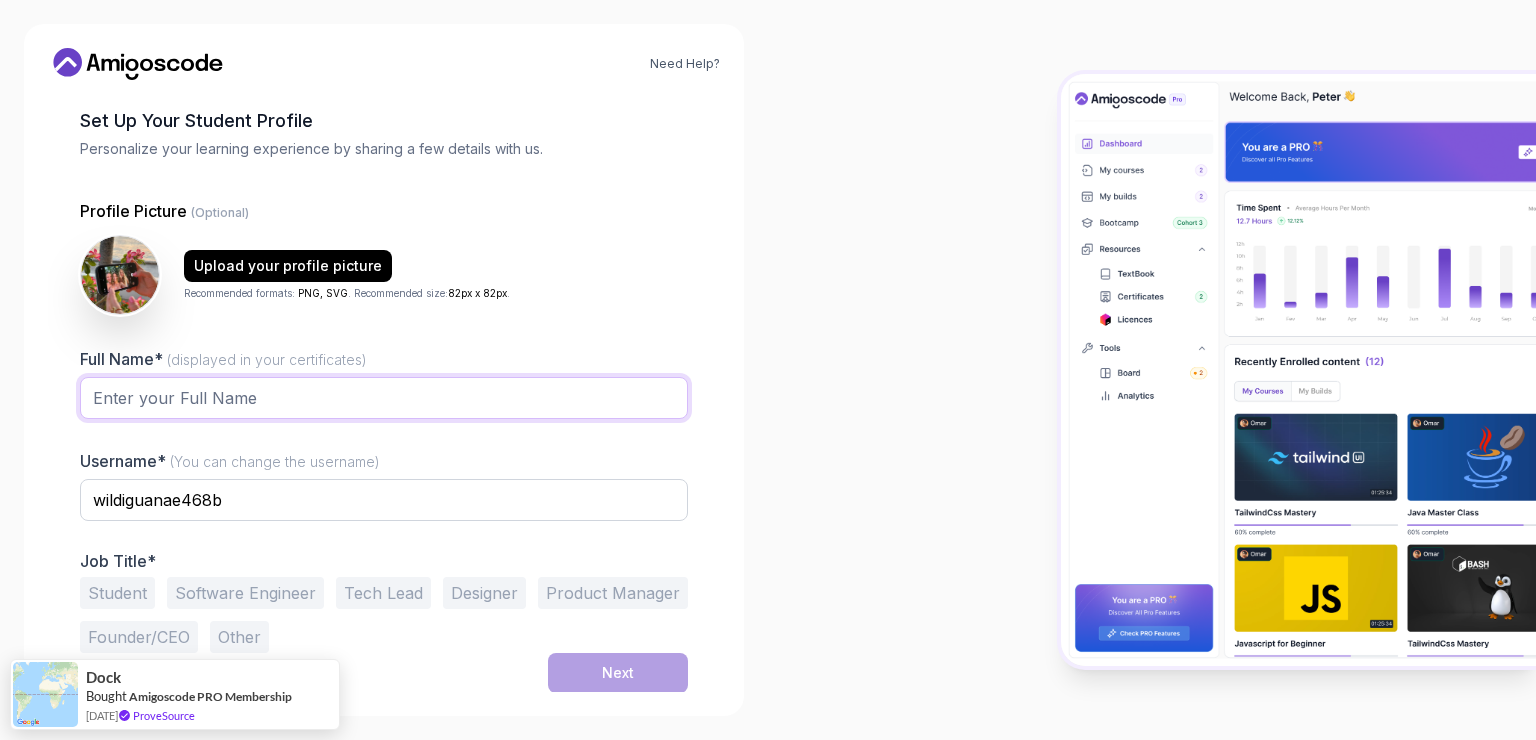 click on "Full Name*   (displayed in your certificates)" at bounding box center [384, 398] 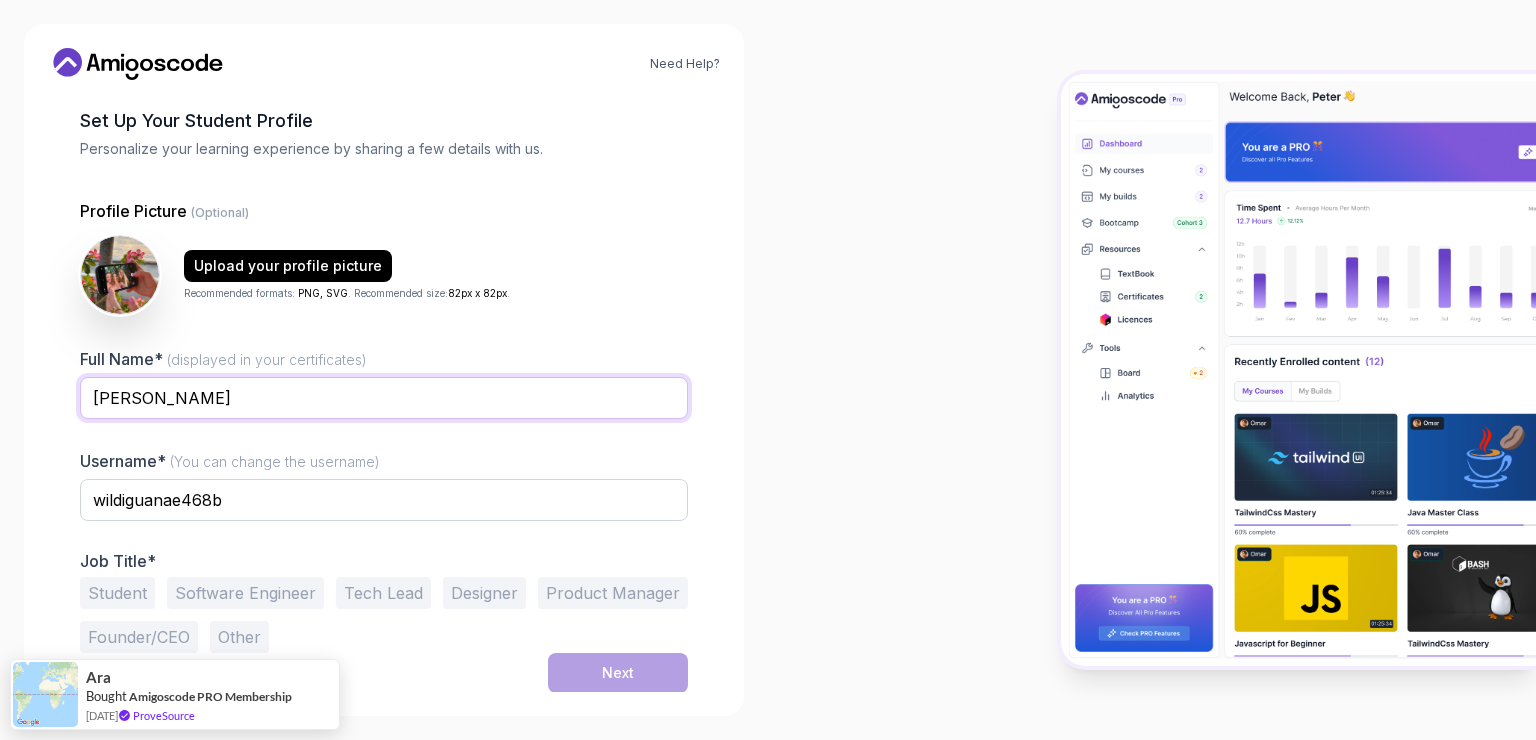 type on "[PERSON_NAME]" 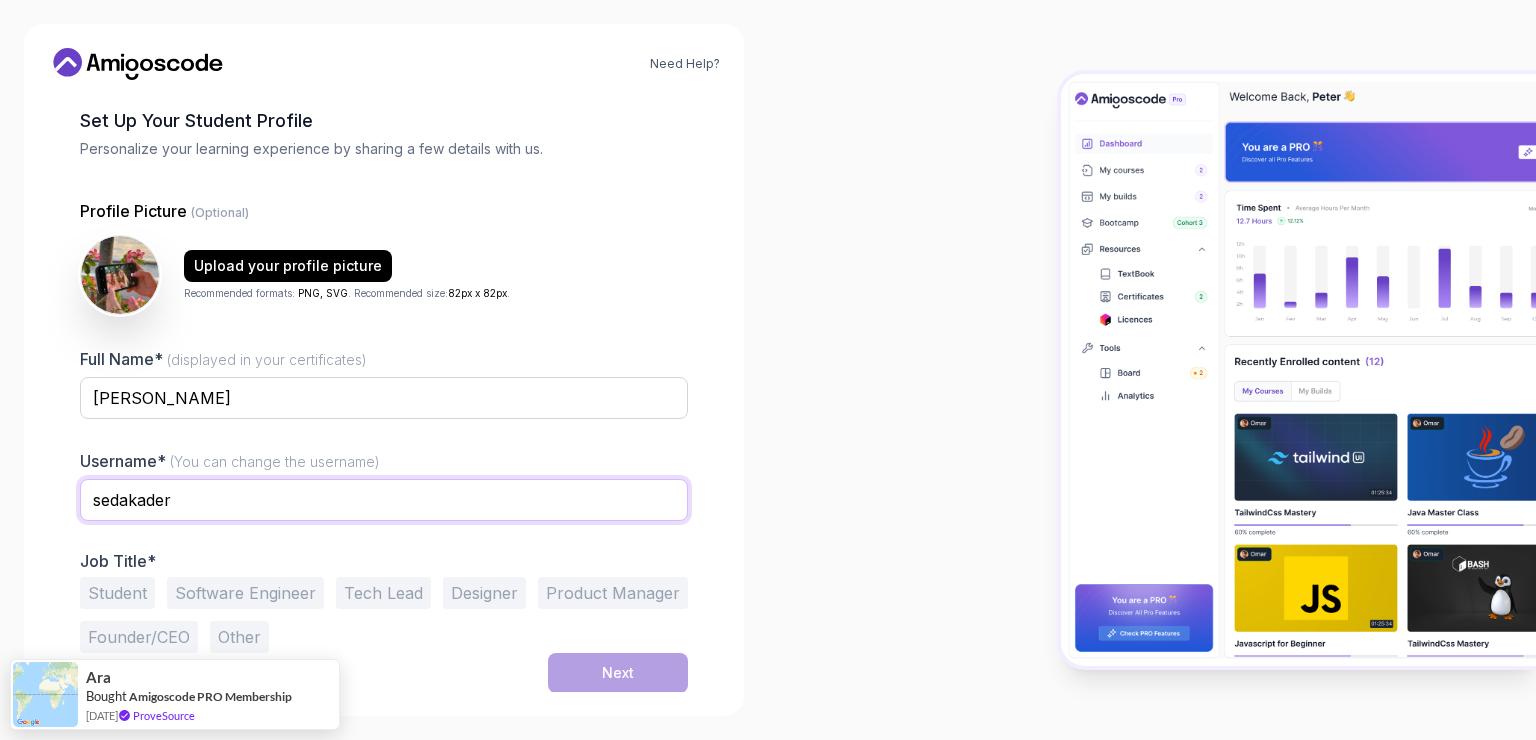 type on "sedakader" 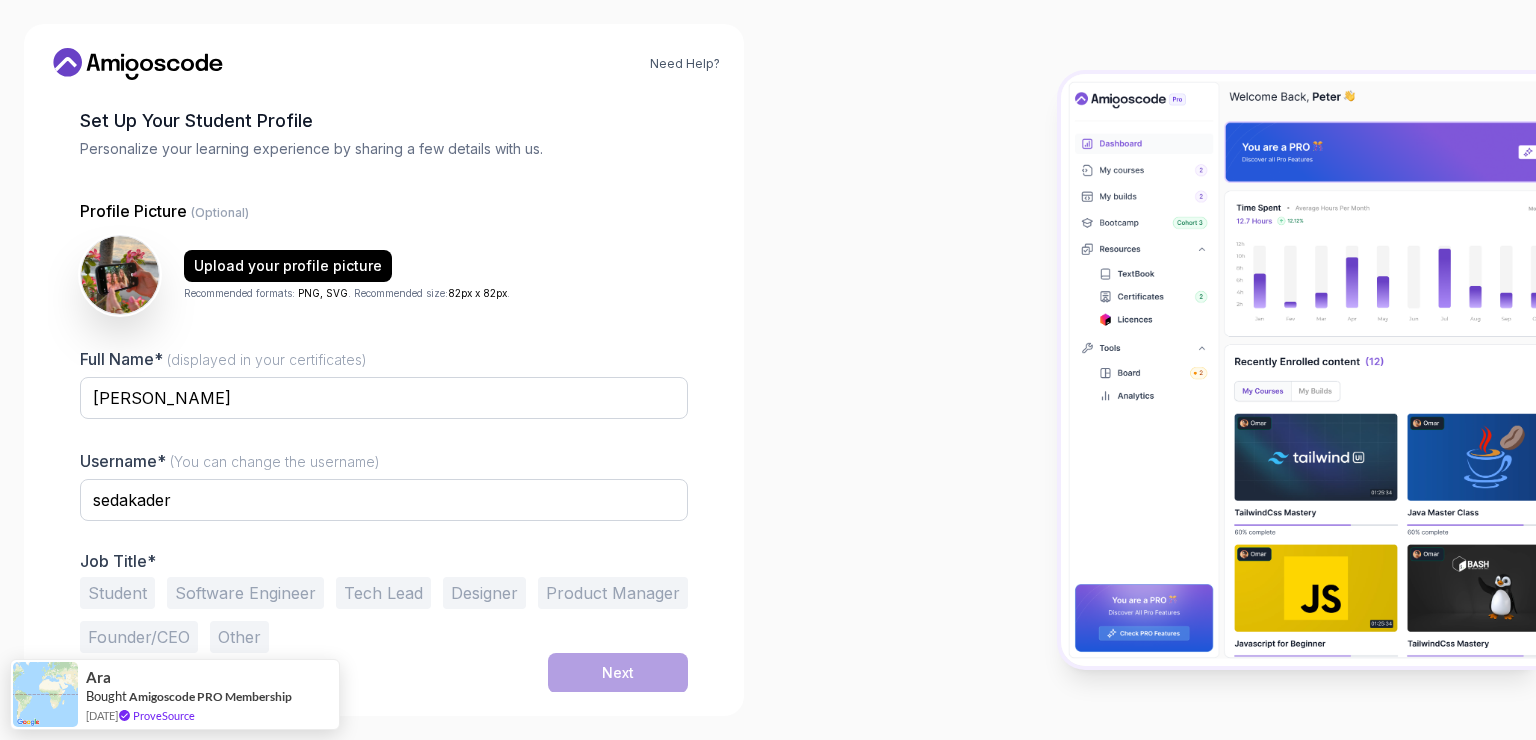 click on "Need Help? 1 Set Up Your Profile 1 Set Up Your Profile 2 Let's Get to Know You Set Up Your Student Profile Personalize your learning experience by sharing a few details with us. Profile Picture   (Optional) Upload your profile picture Recommended formats:   PNG, SVG . Recommended size:  82px x 82px . Full Name*   (displayed in your certificates) Seda Kader Username*   (You can change the username) sedakader Job Title* Student Software Engineer Tech Lead Designer Product Manager Founder/CEO Other Next" at bounding box center [384, 370] 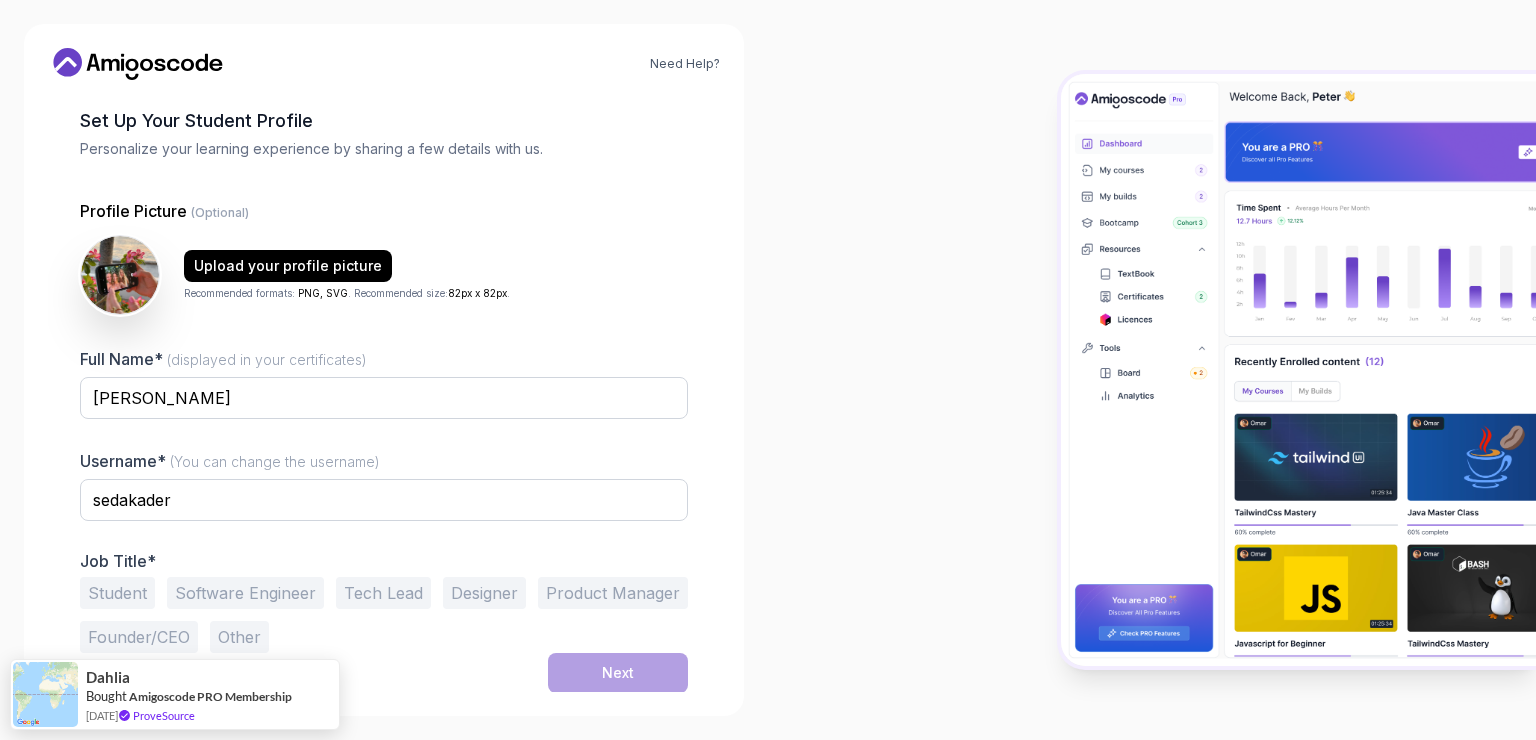 click on "Student" at bounding box center [117, 593] 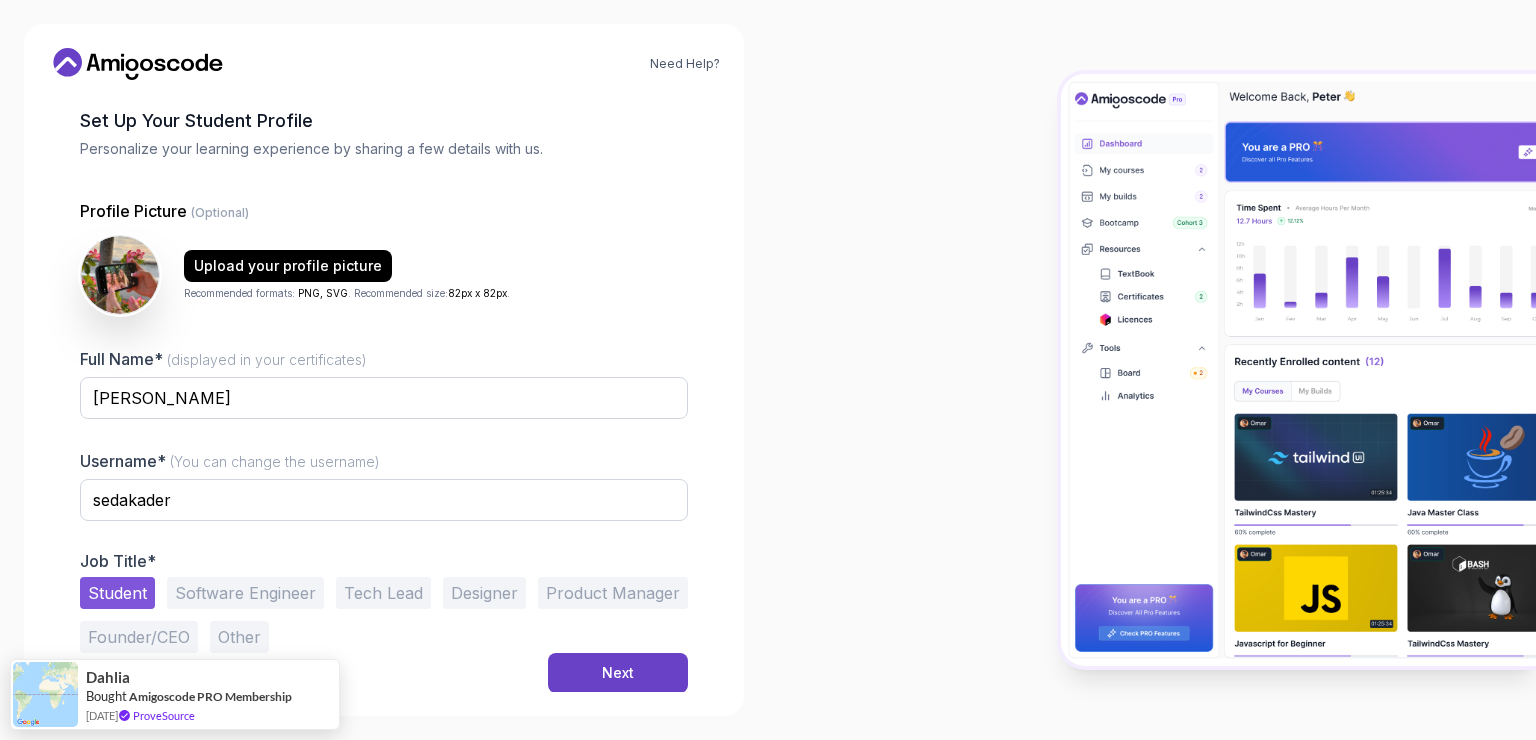 click on "Software Engineer" at bounding box center (245, 593) 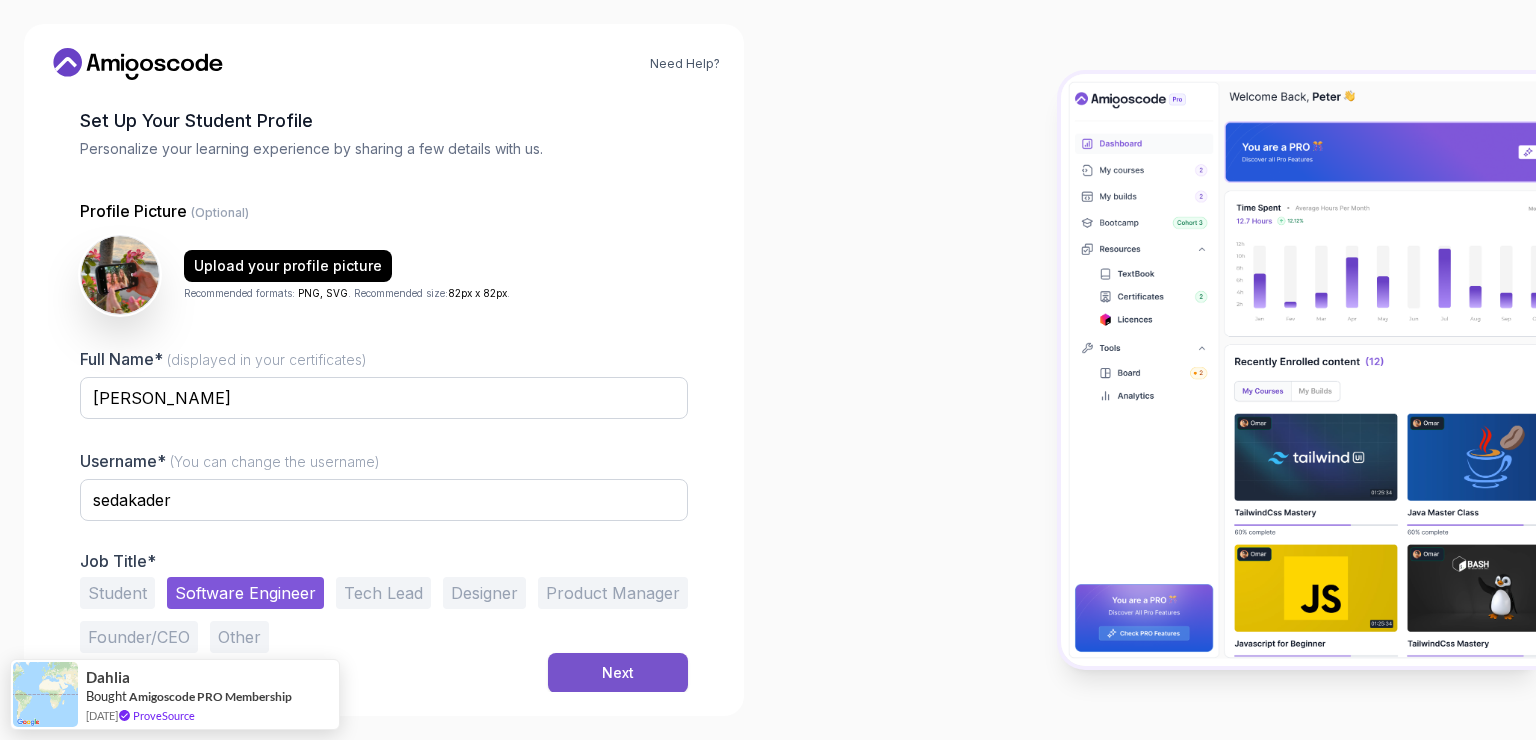 click on "Next" at bounding box center (618, 673) 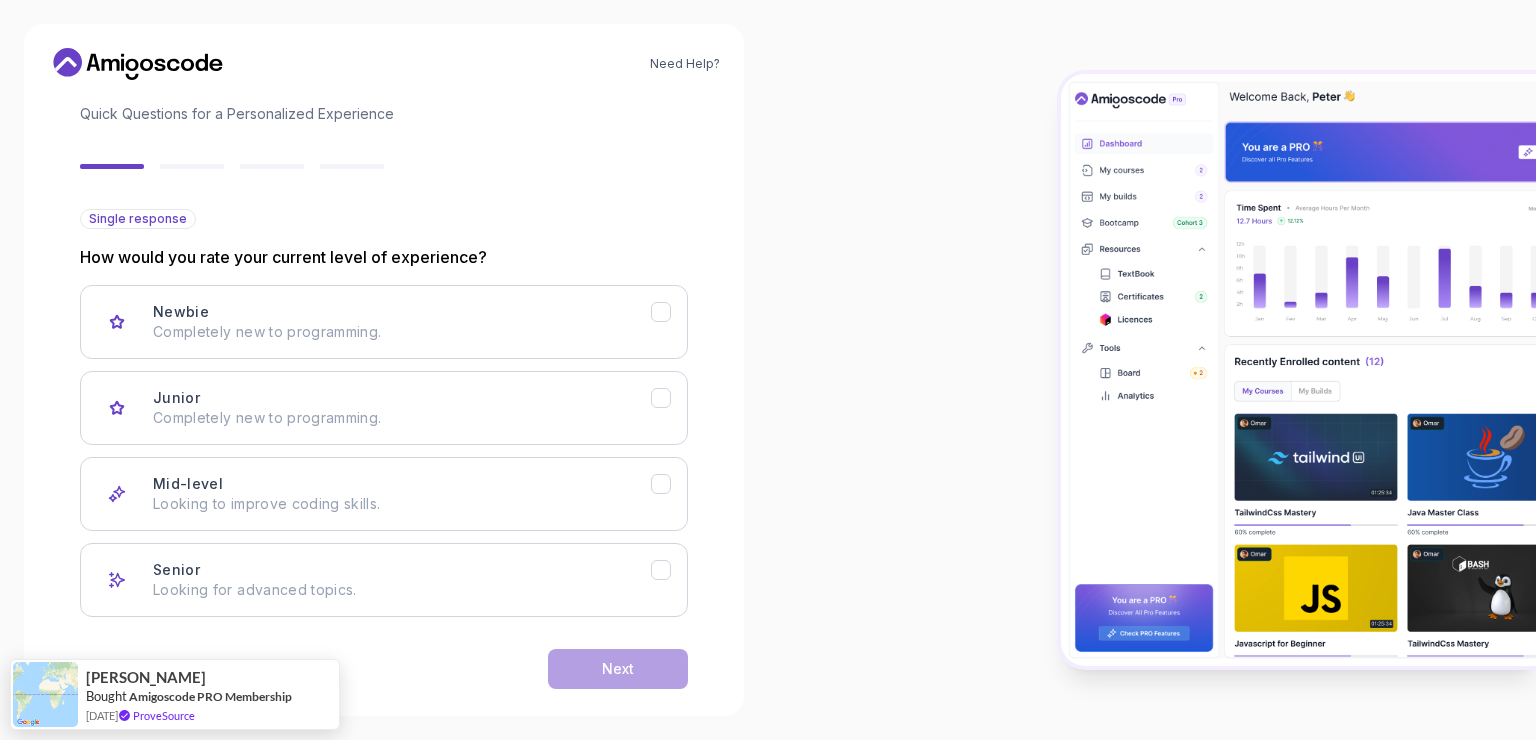 scroll, scrollTop: 126, scrollLeft: 0, axis: vertical 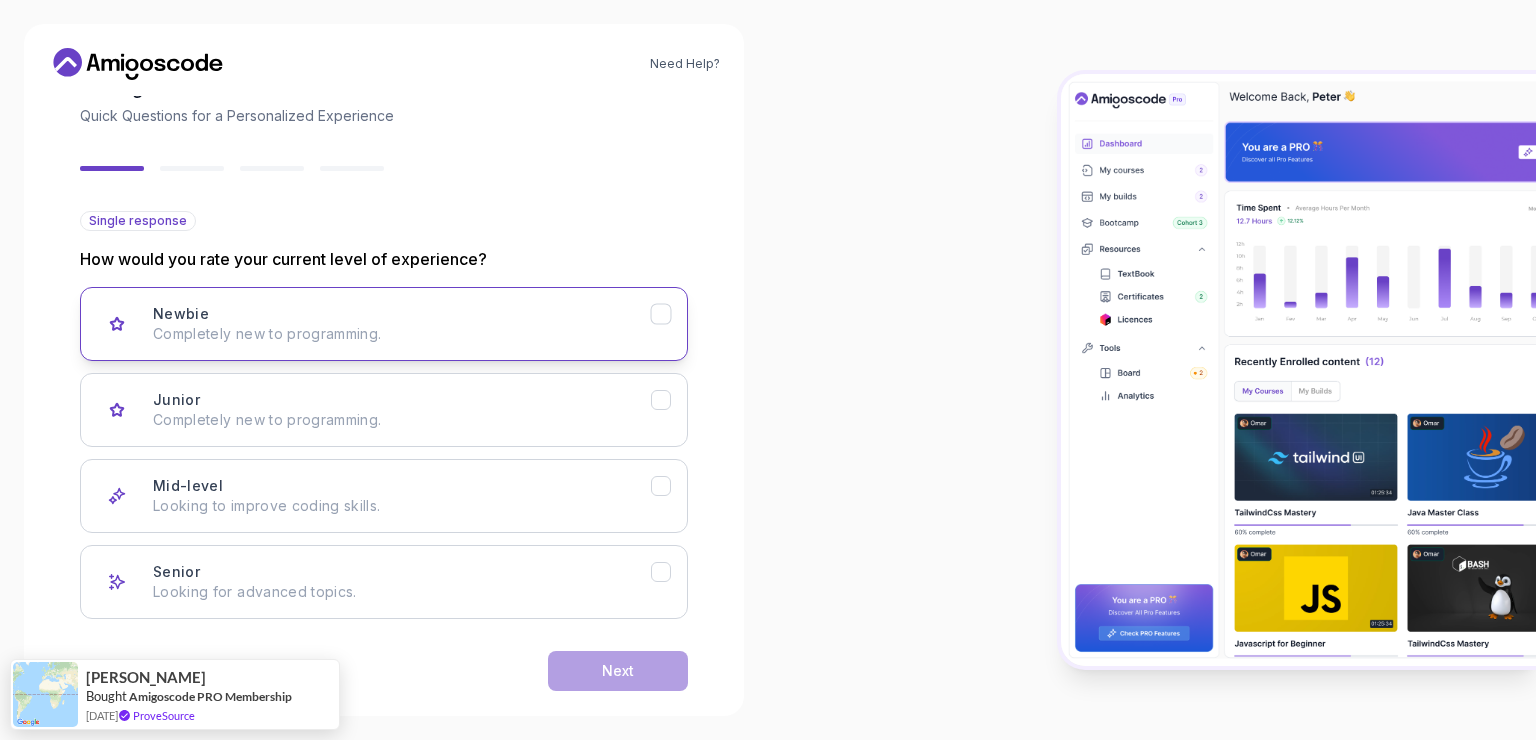 click on "Newbie Completely new to programming." at bounding box center [384, 324] 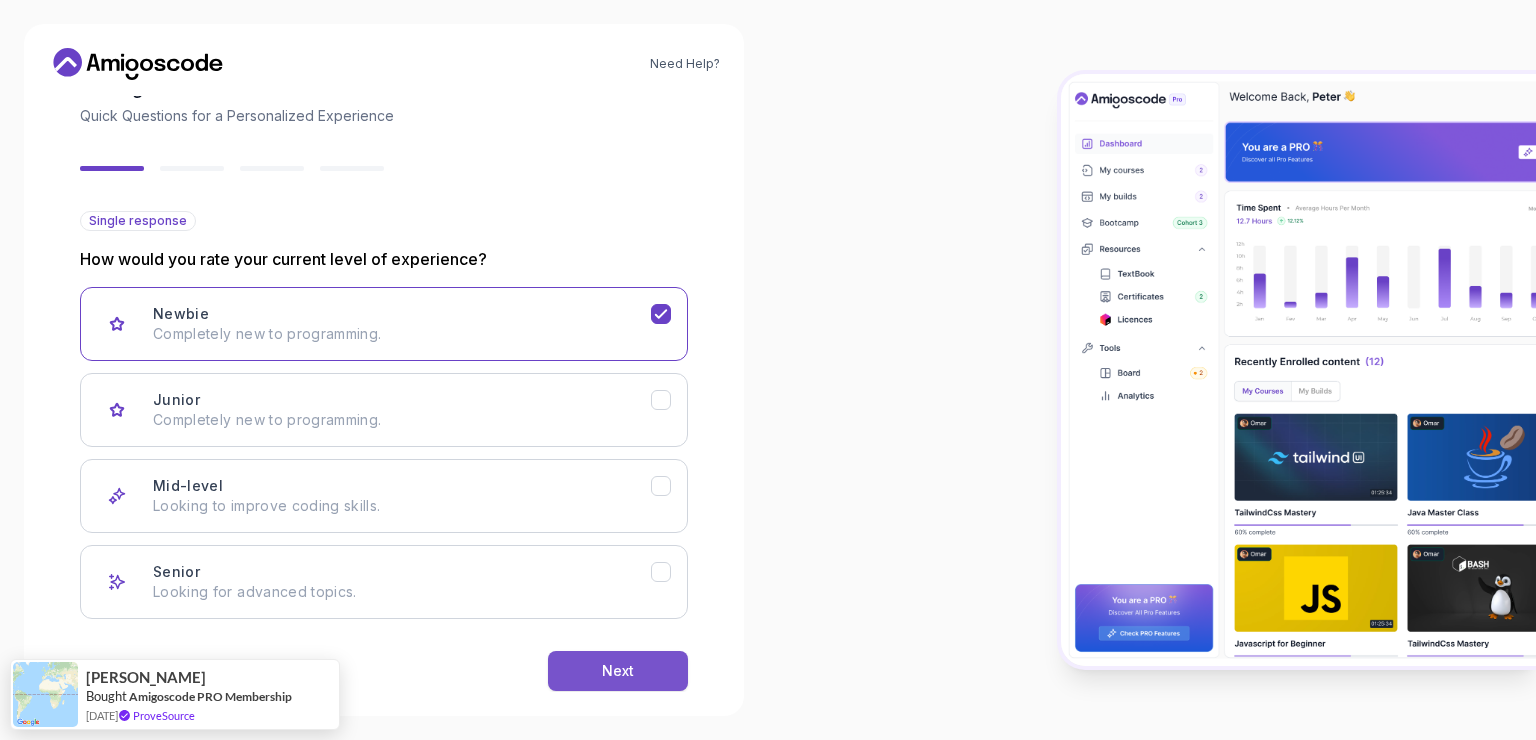 click on "Next" at bounding box center (618, 671) 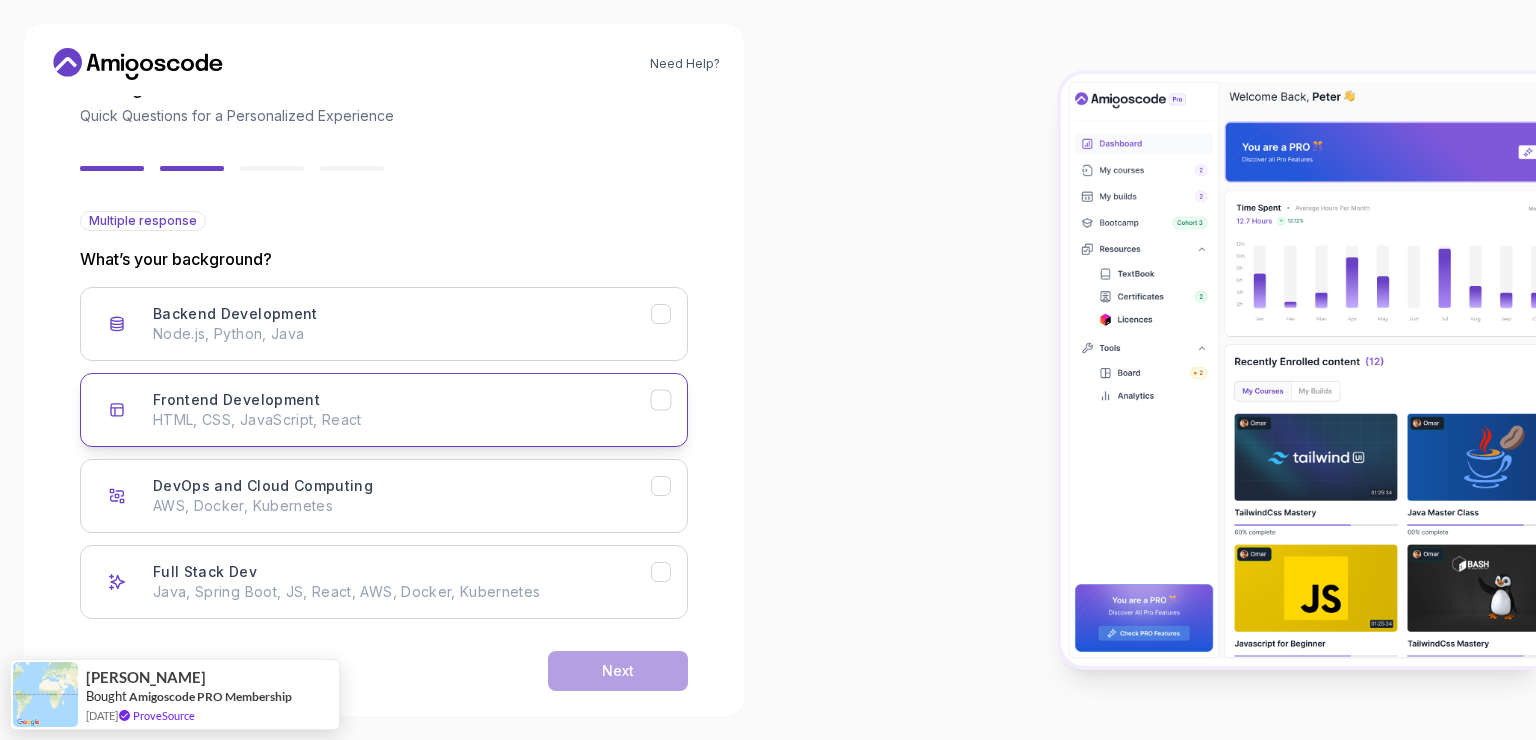 click on "Frontend Development HTML, CSS, JavaScript, React" at bounding box center [384, 410] 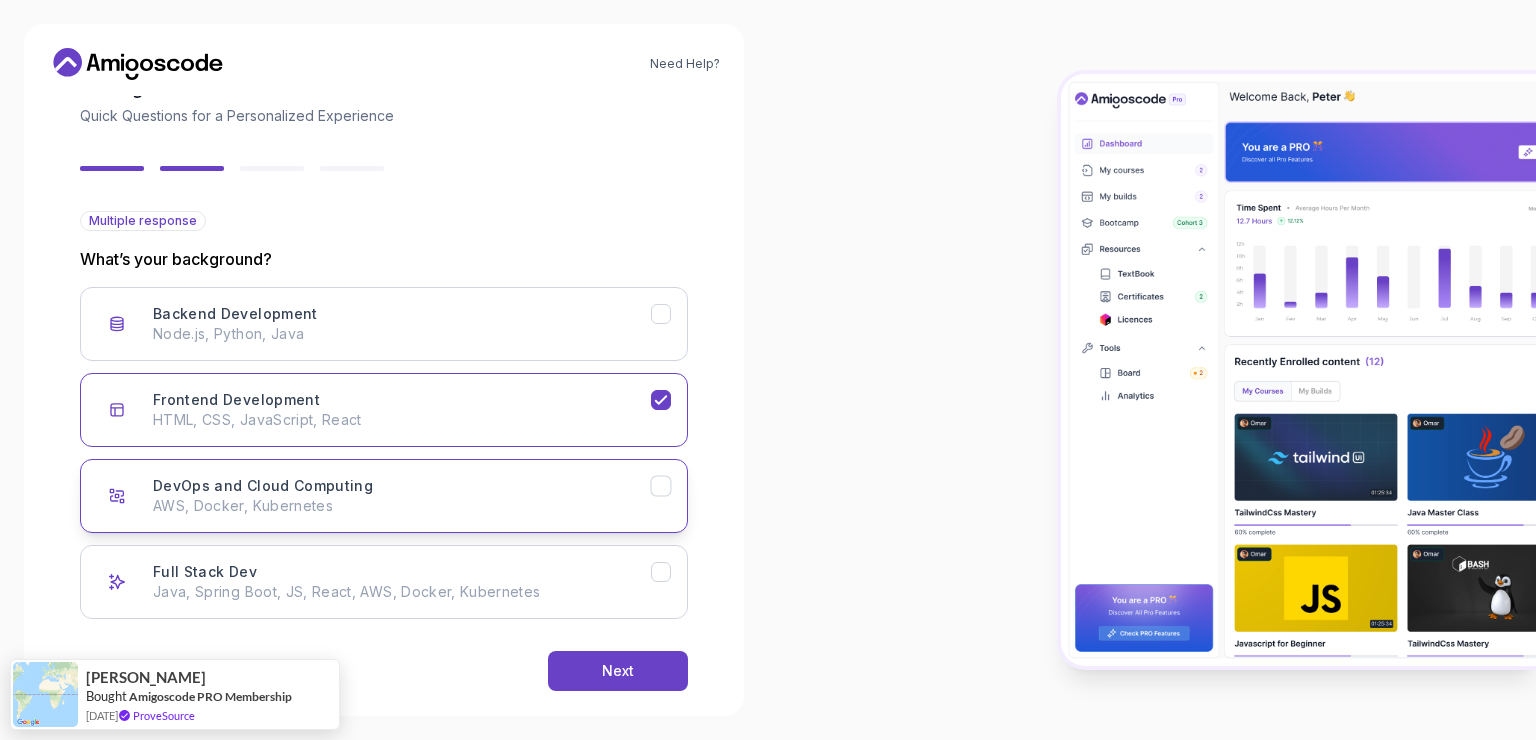 click on "AWS, Docker, Kubernetes" at bounding box center [402, 506] 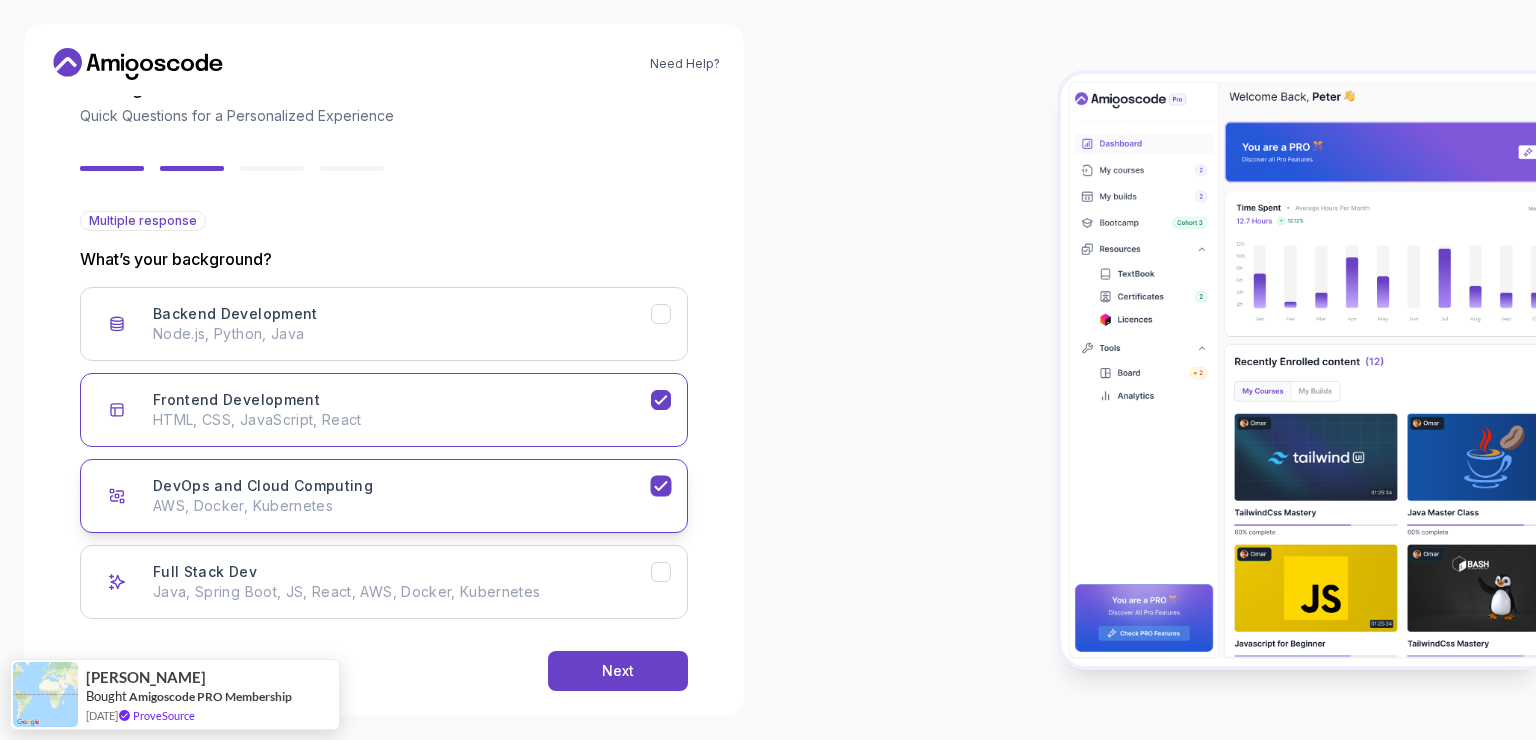 click on "AWS, Docker, Kubernetes" at bounding box center (402, 506) 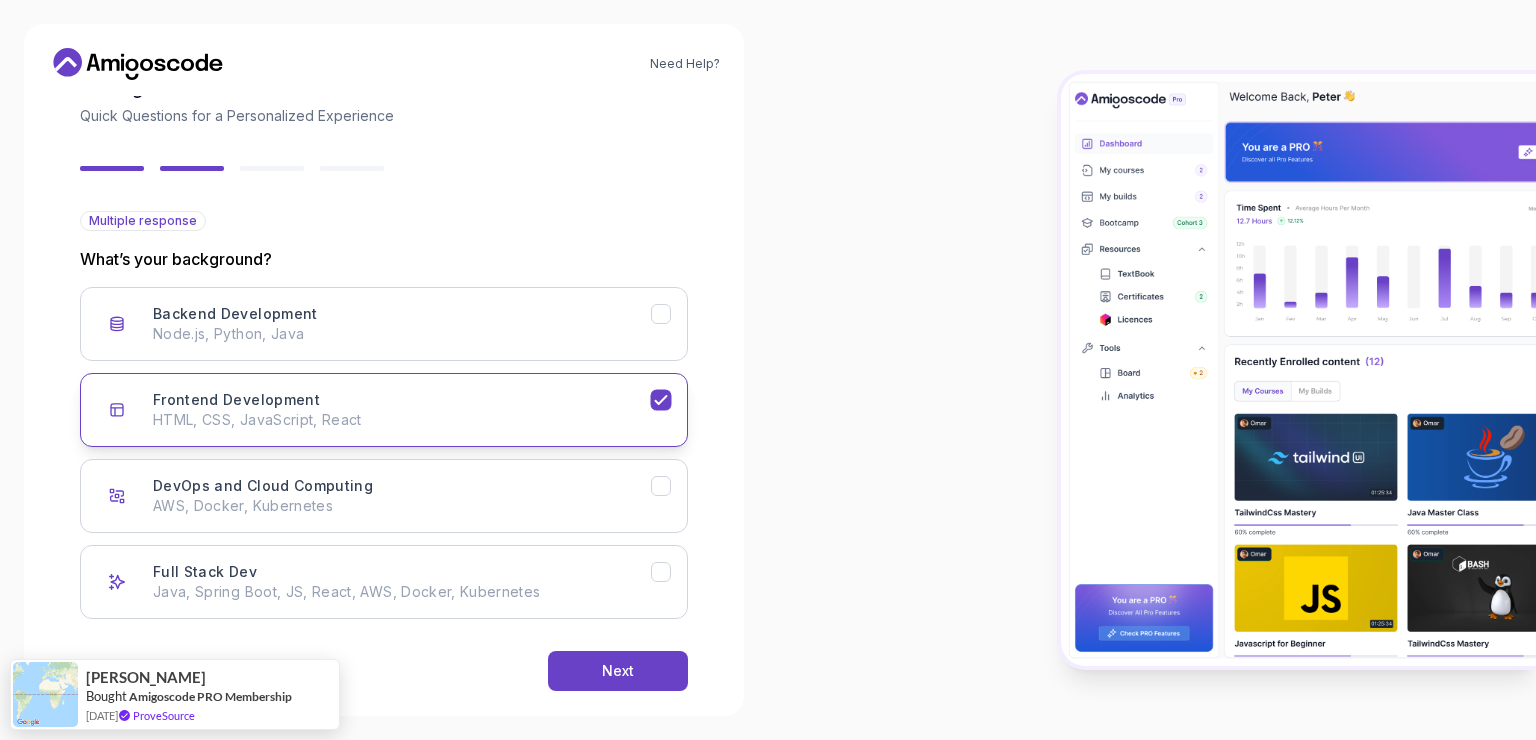 click 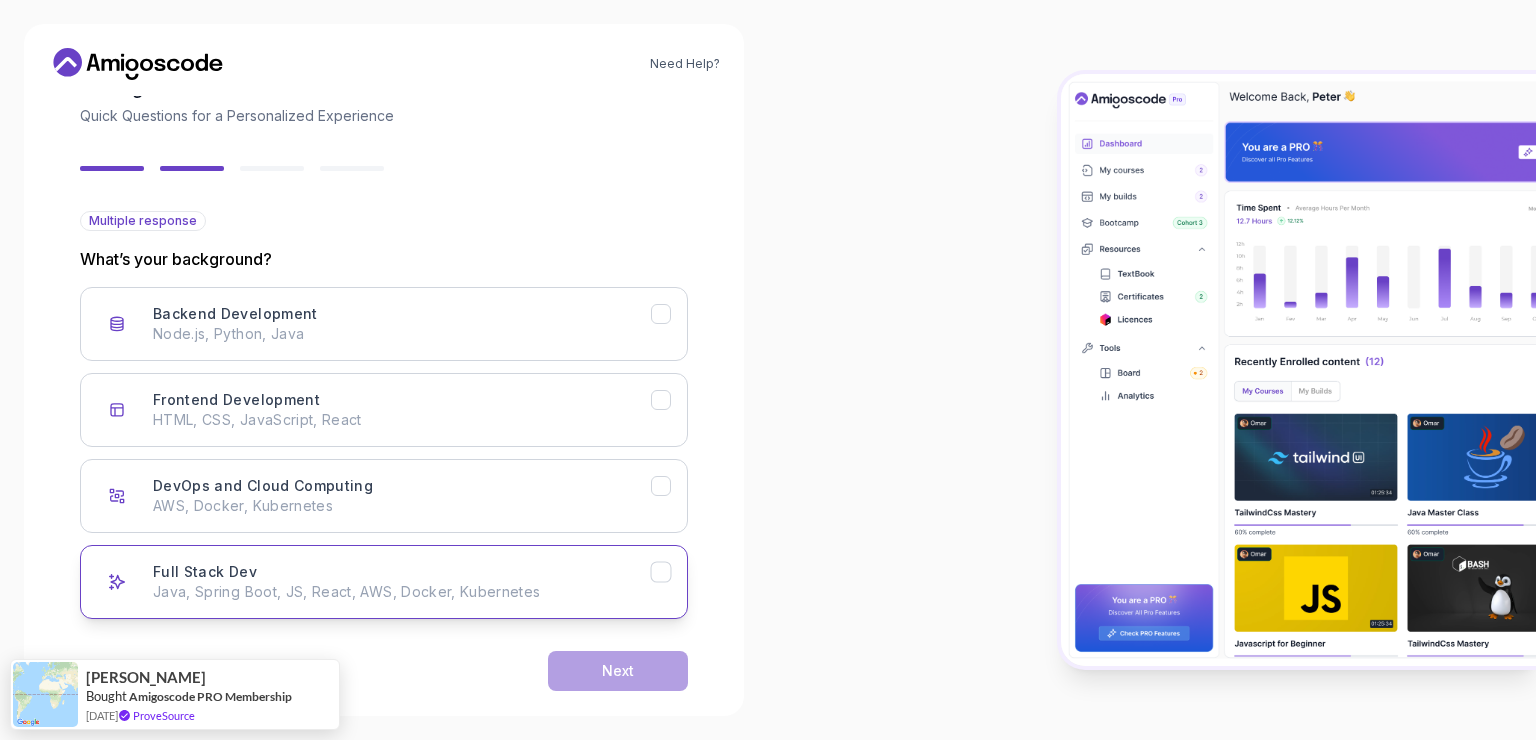 click 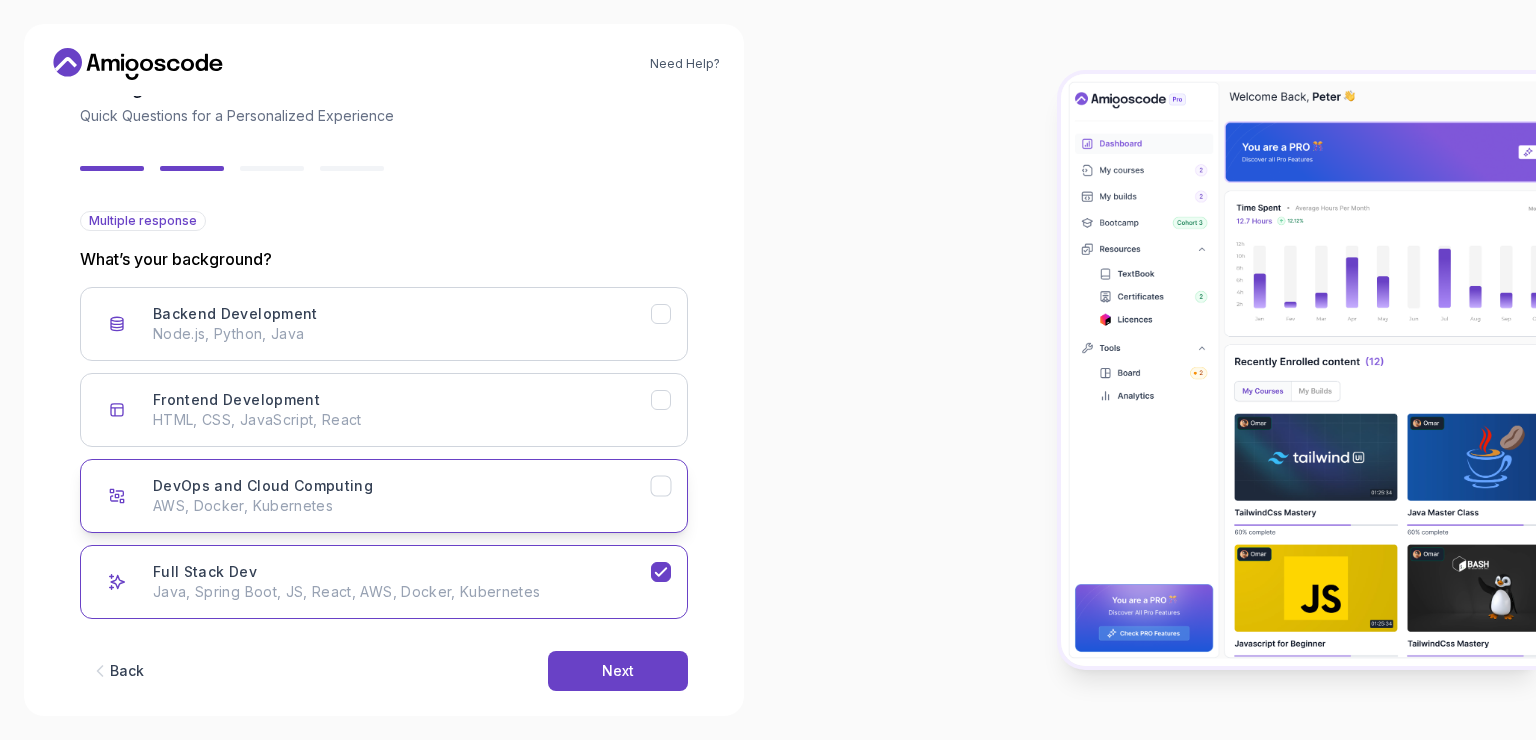 click 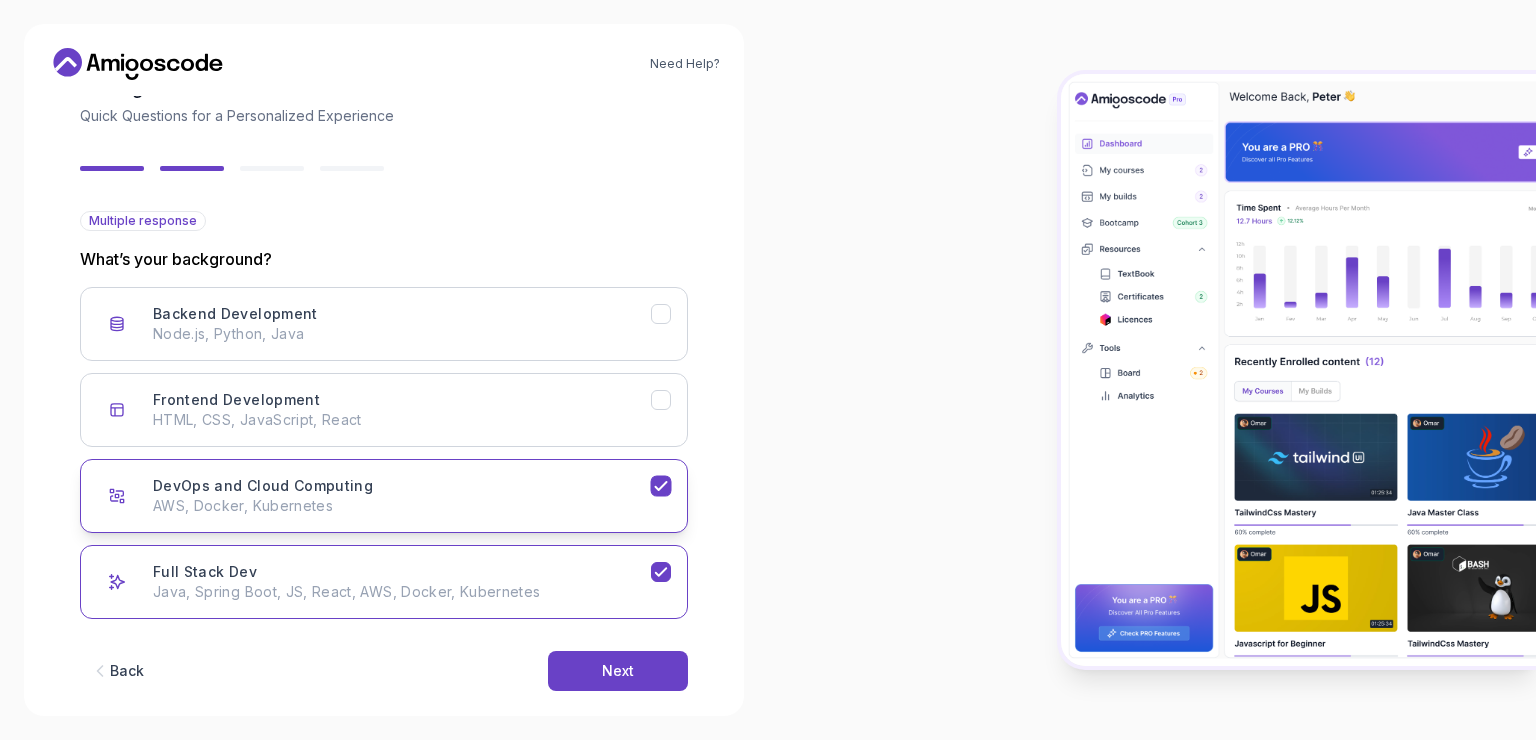 click 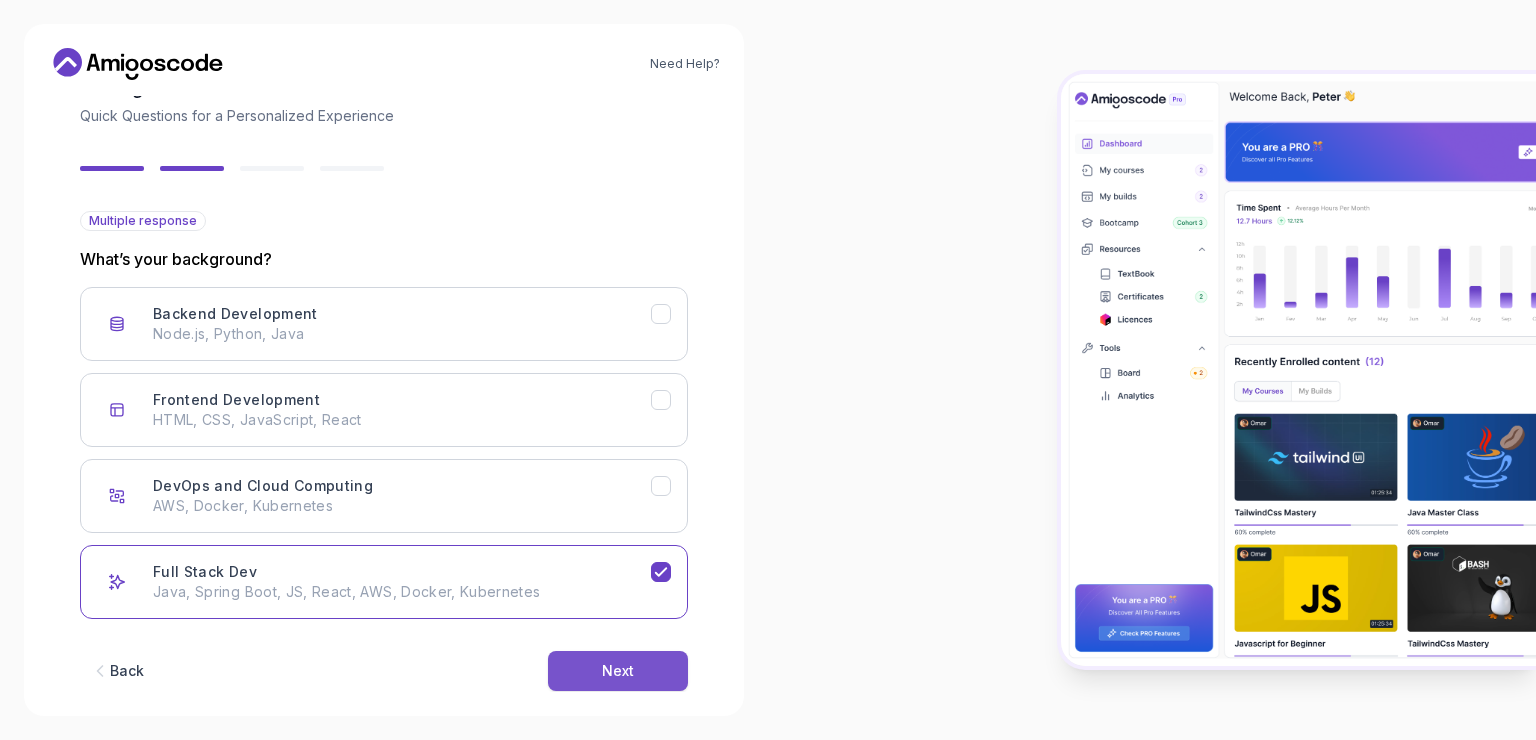 click on "Next" at bounding box center [618, 671] 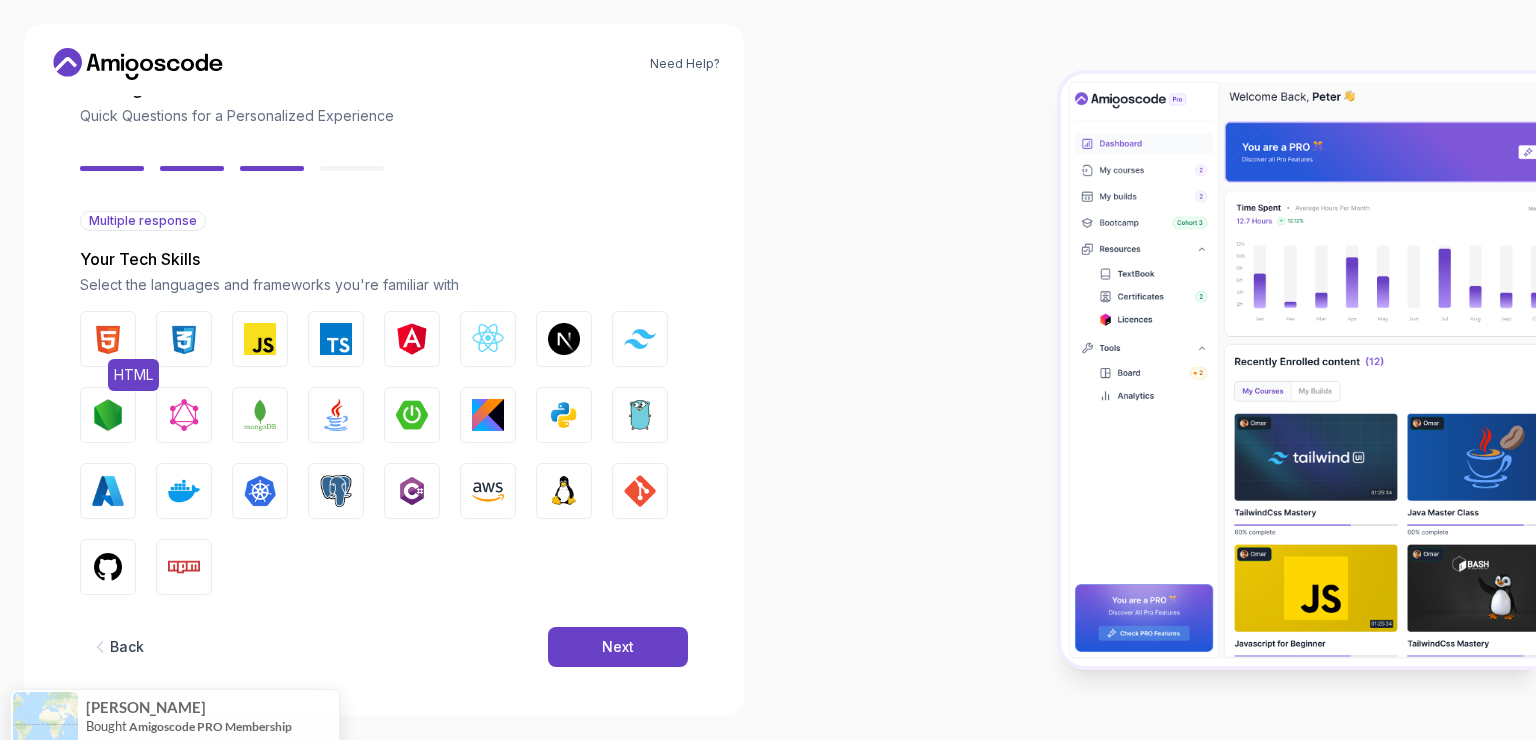 click on "HTML" at bounding box center [108, 339] 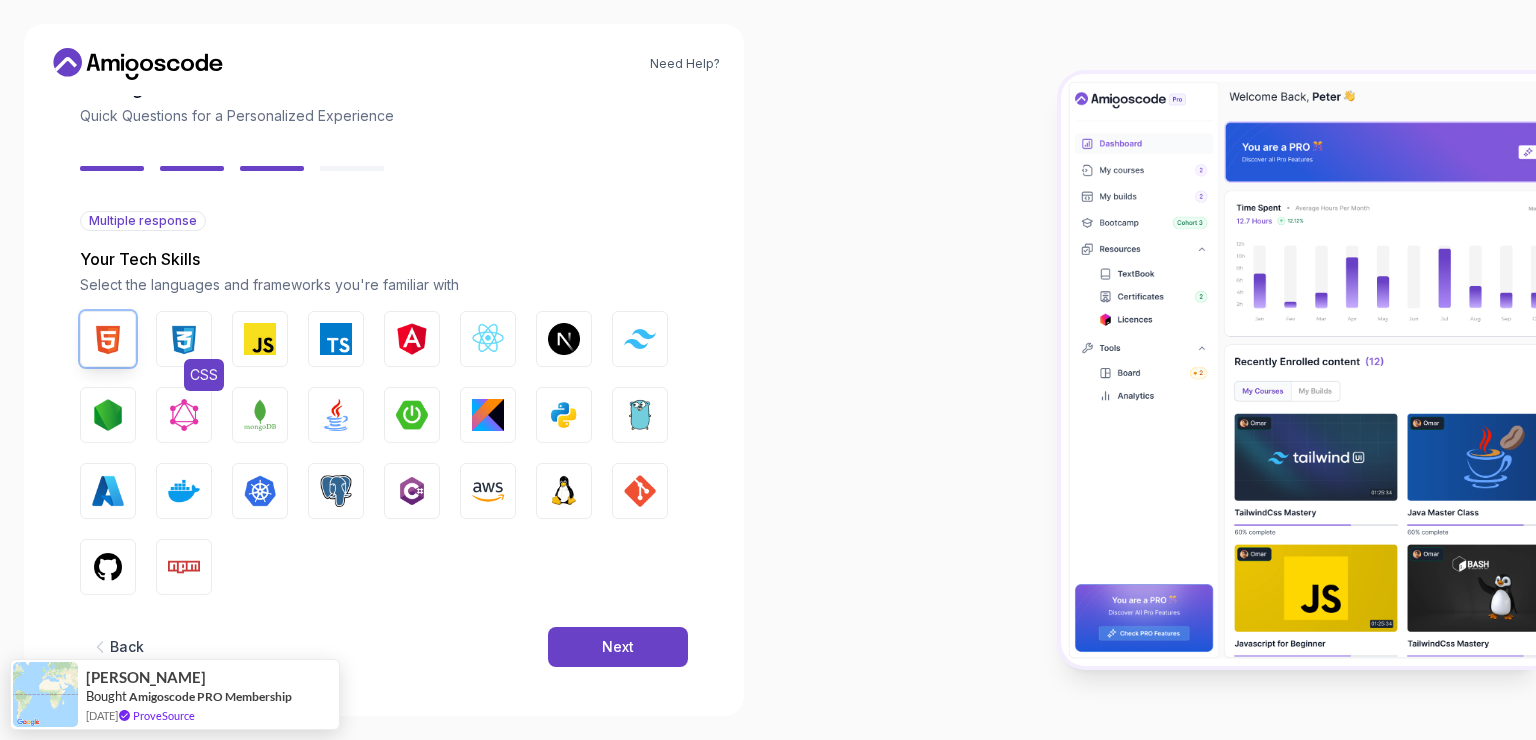 click at bounding box center [184, 339] 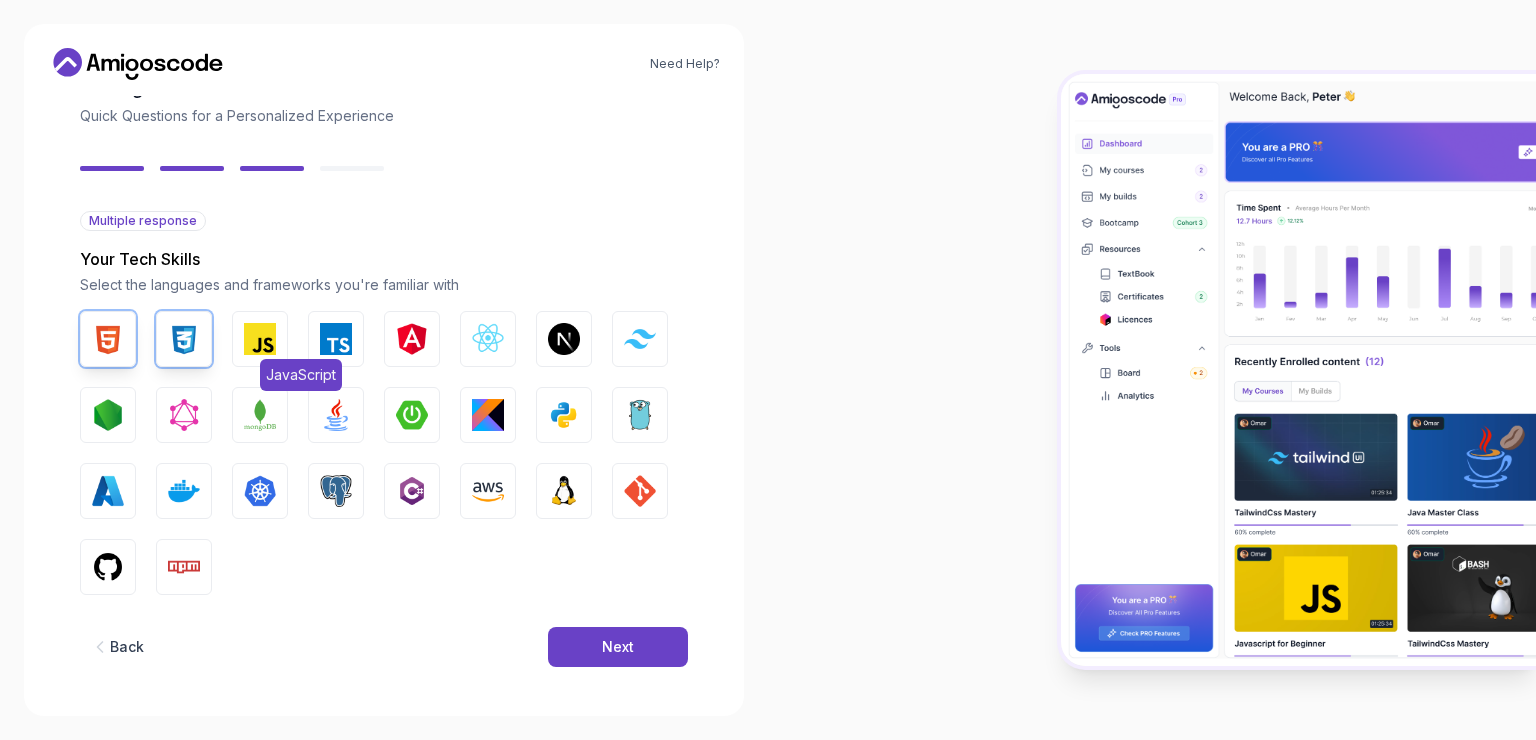 click on "JavaScript" at bounding box center (260, 339) 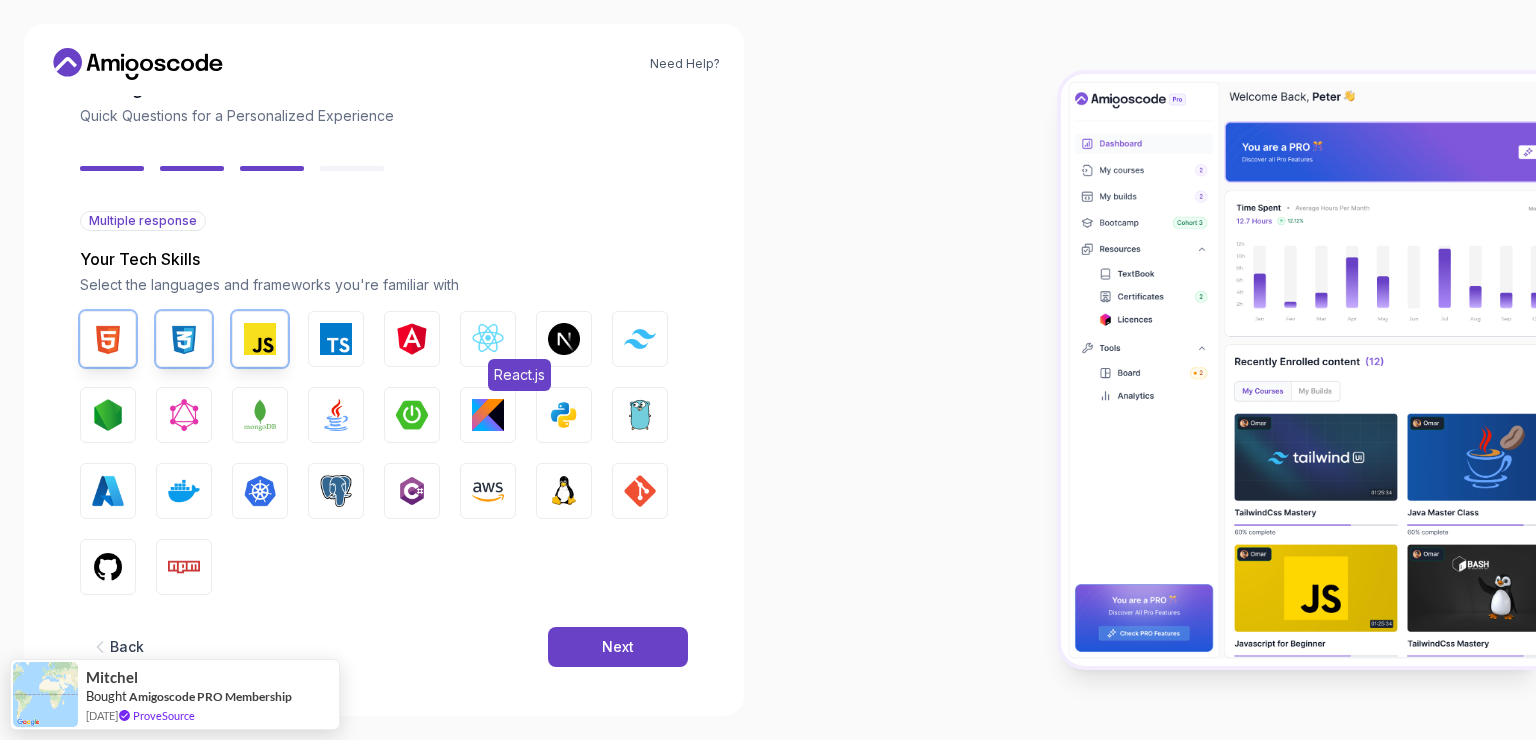 click at bounding box center [488, 339] 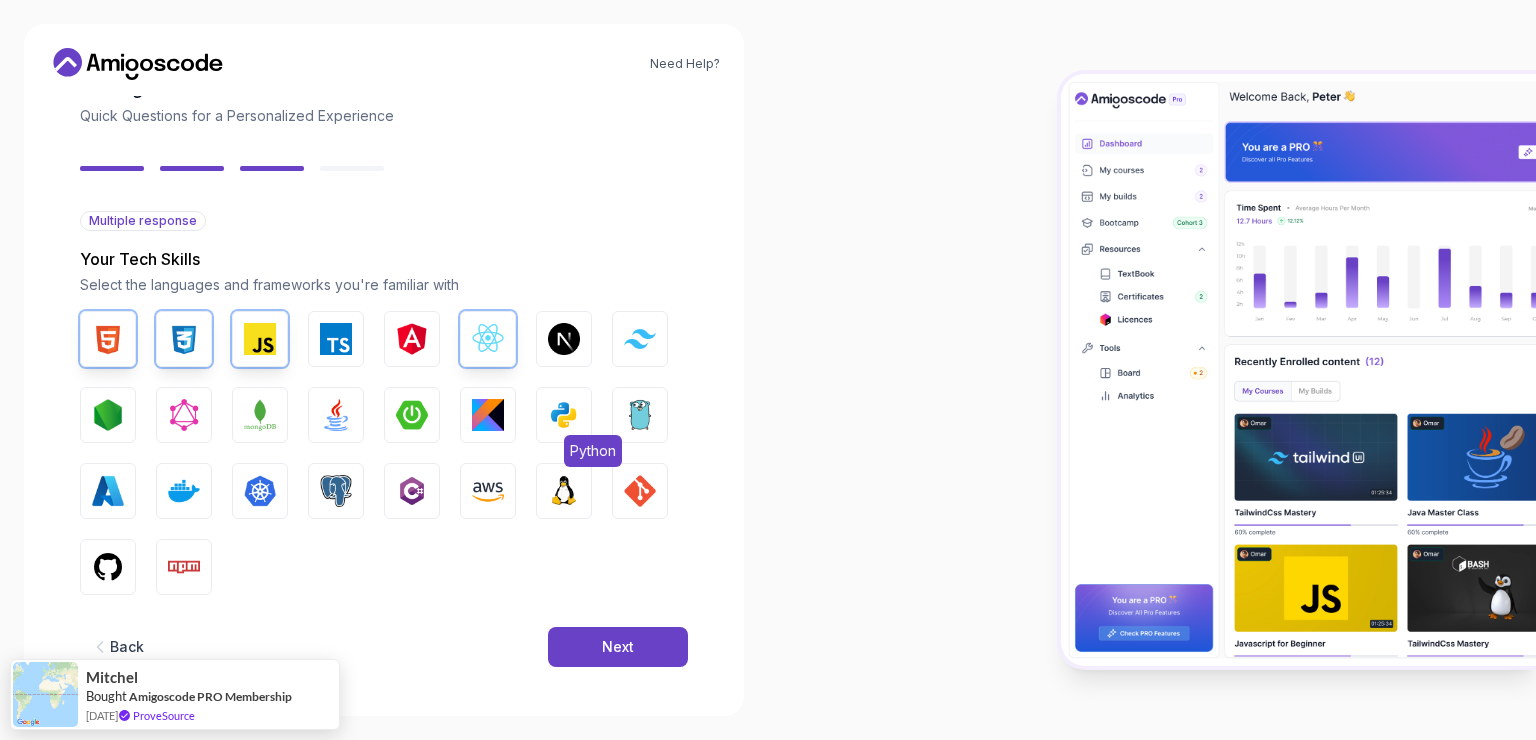 click at bounding box center (564, 415) 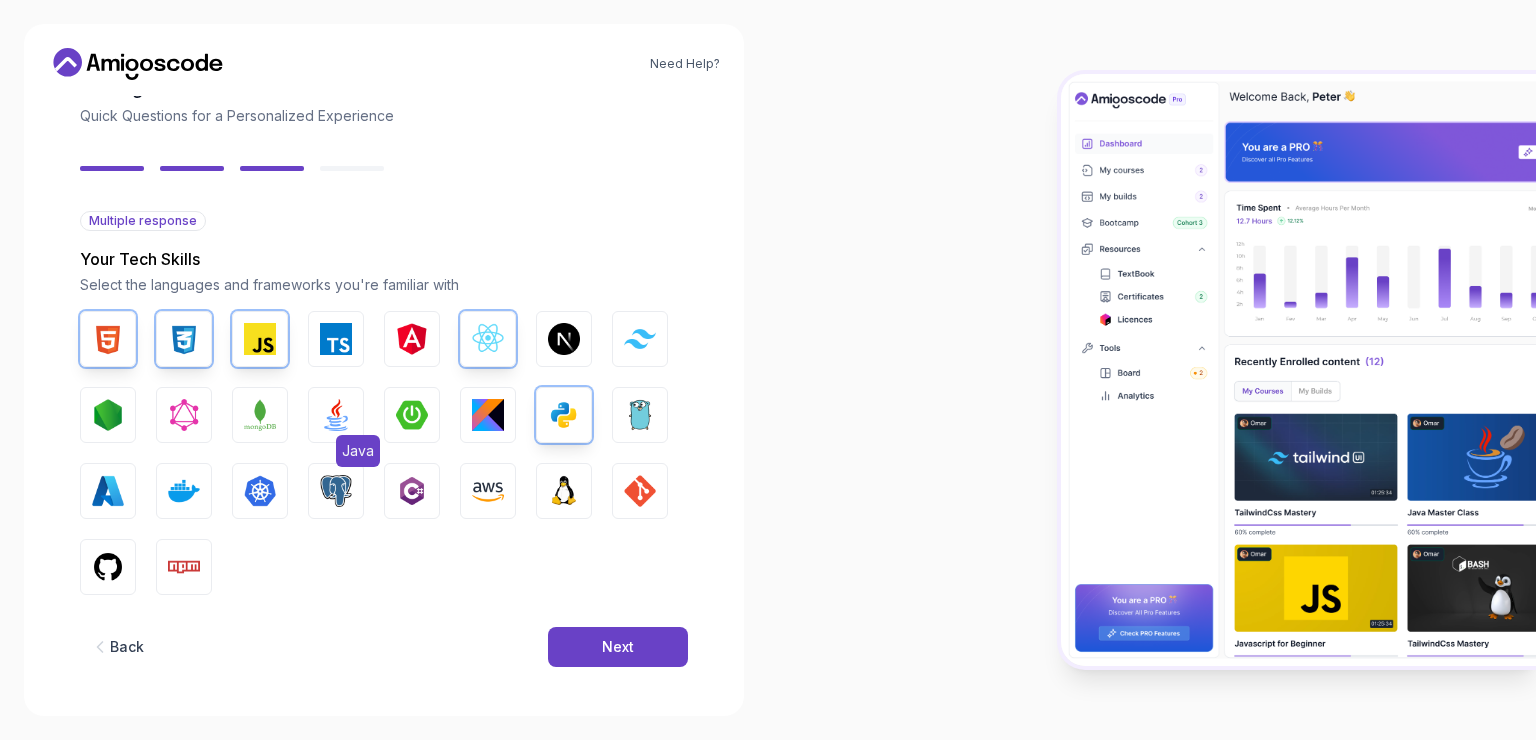 click at bounding box center [336, 415] 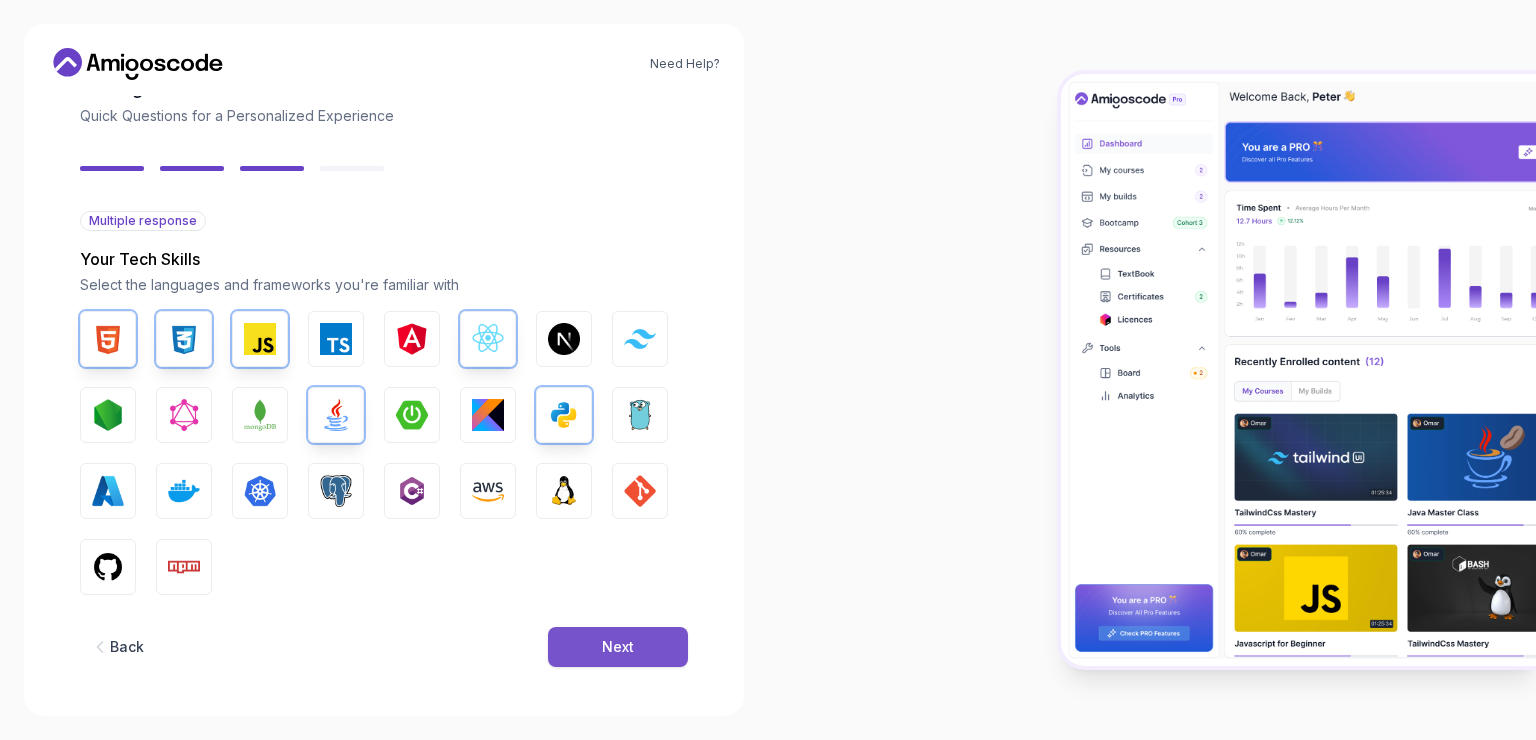 click on "Next" at bounding box center [618, 647] 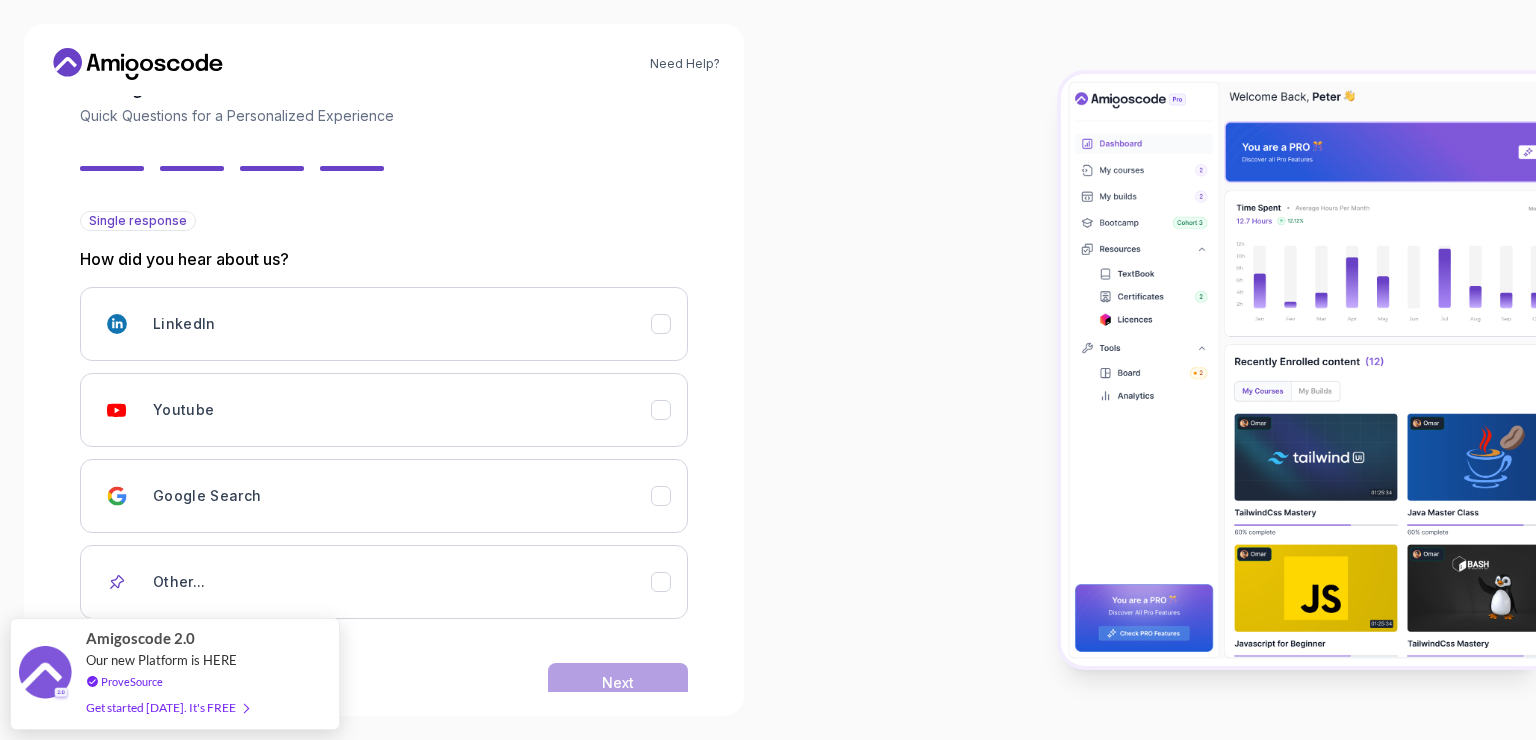 click on "Back Next" at bounding box center (384, 683) 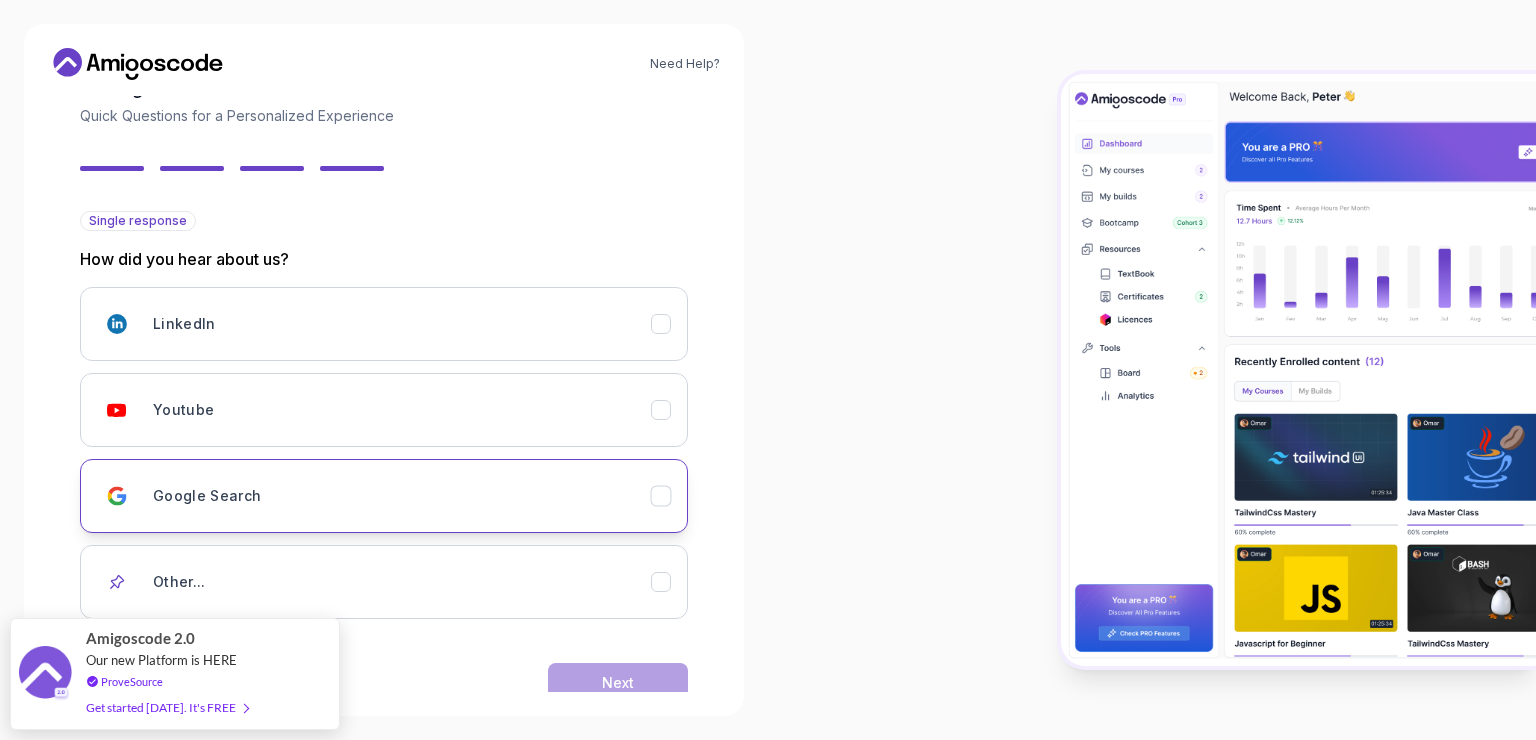 click on "Google Search" at bounding box center (402, 496) 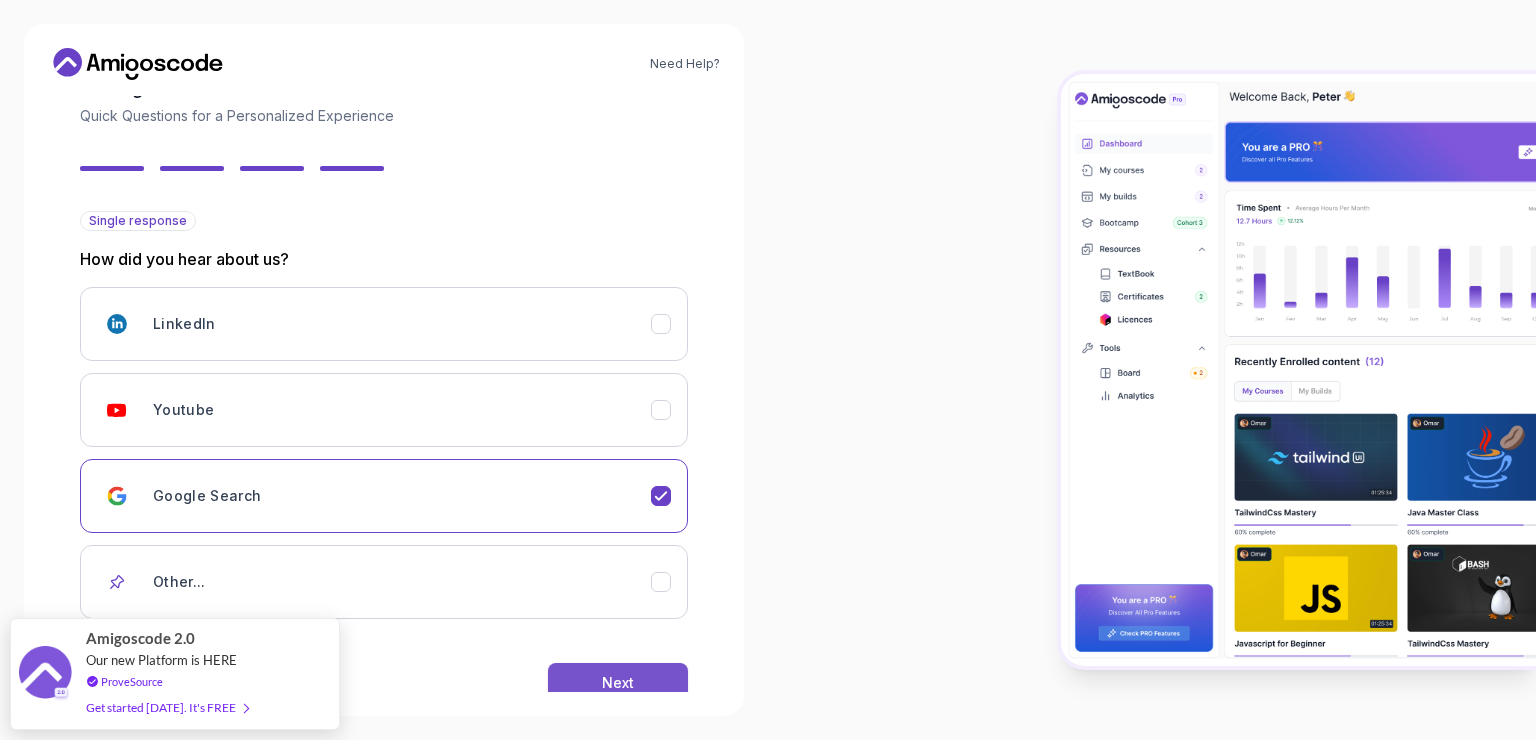 click on "Next" at bounding box center [618, 683] 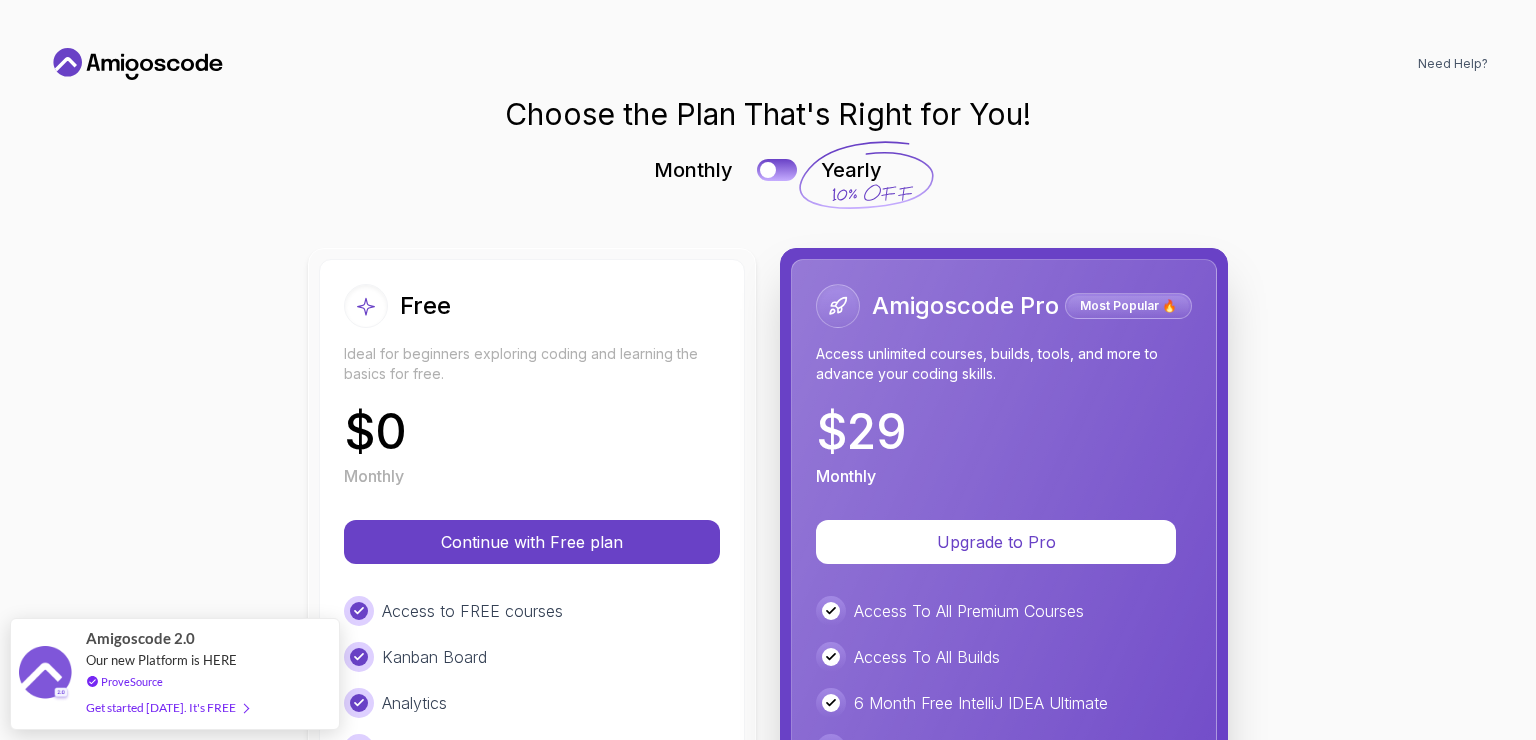 scroll, scrollTop: 0, scrollLeft: 0, axis: both 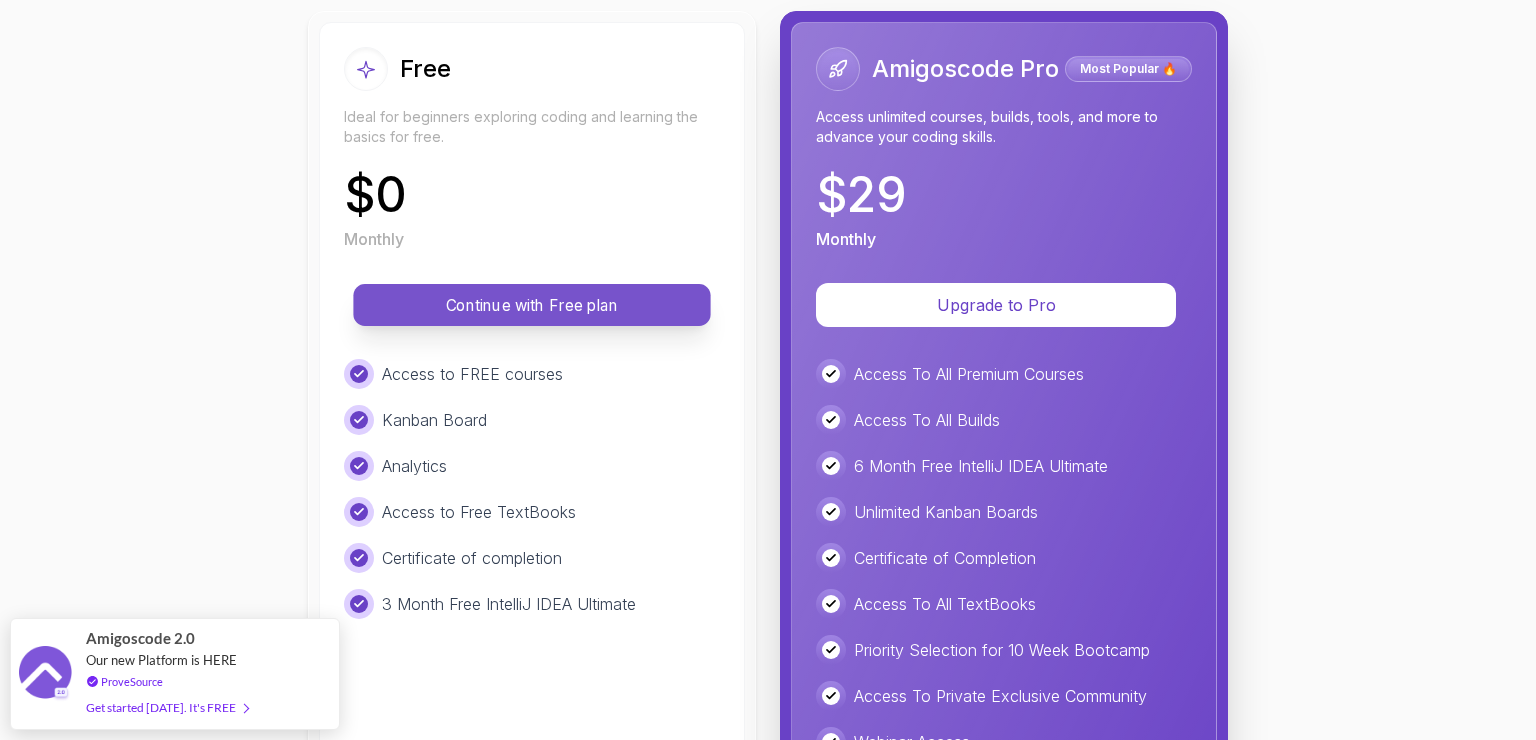click on "Continue with Free plan" at bounding box center [531, 305] 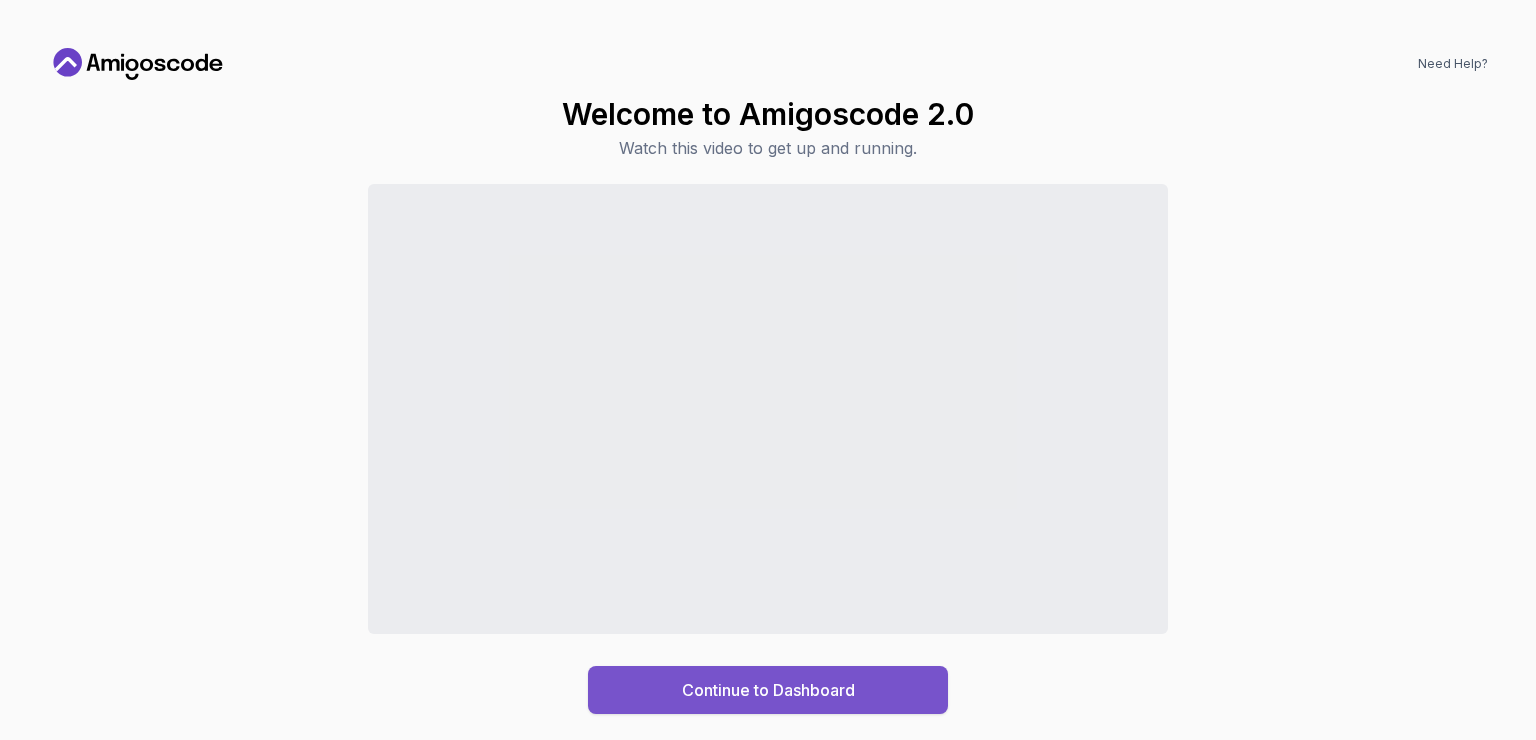 click on "Continue to Dashboard" at bounding box center [768, 690] 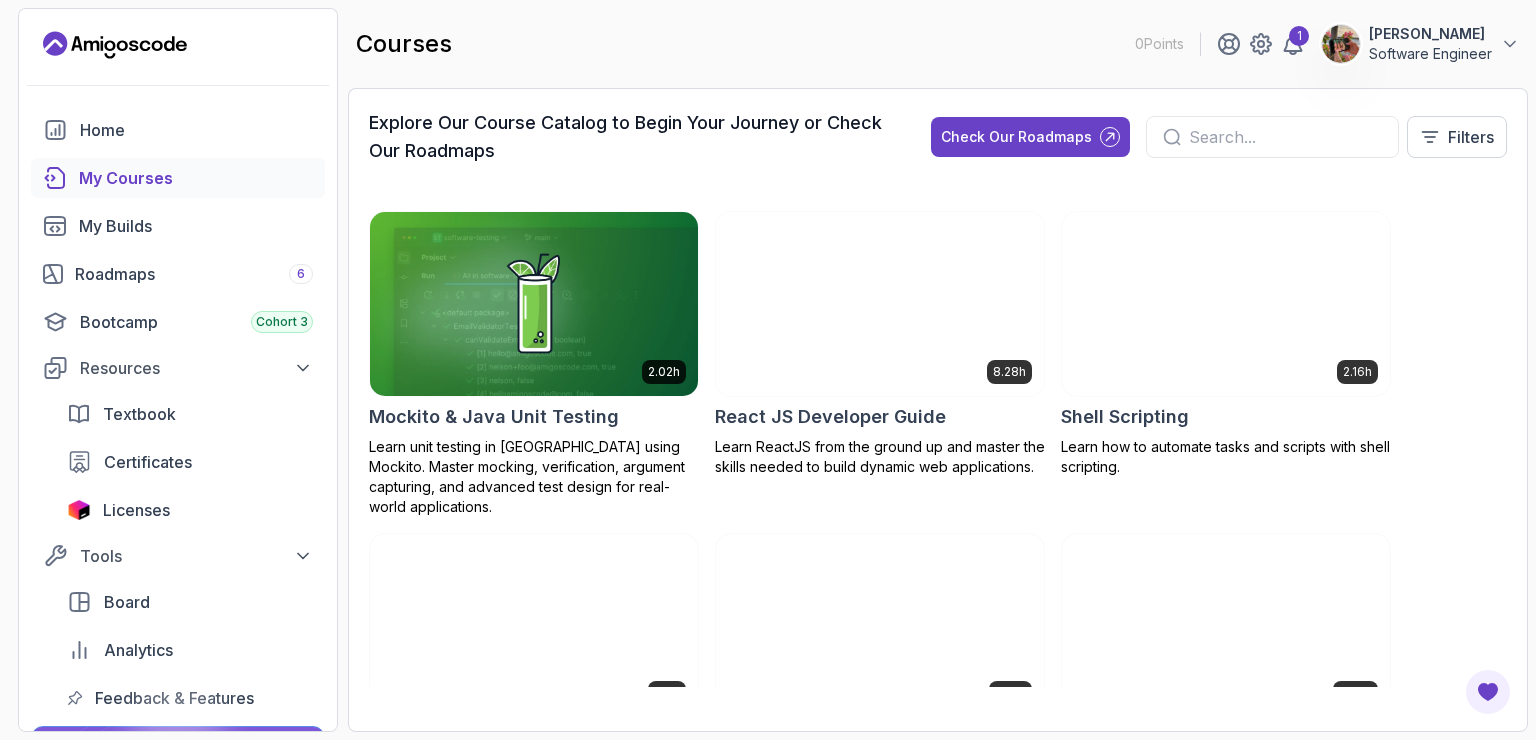 scroll, scrollTop: 3291, scrollLeft: 0, axis: vertical 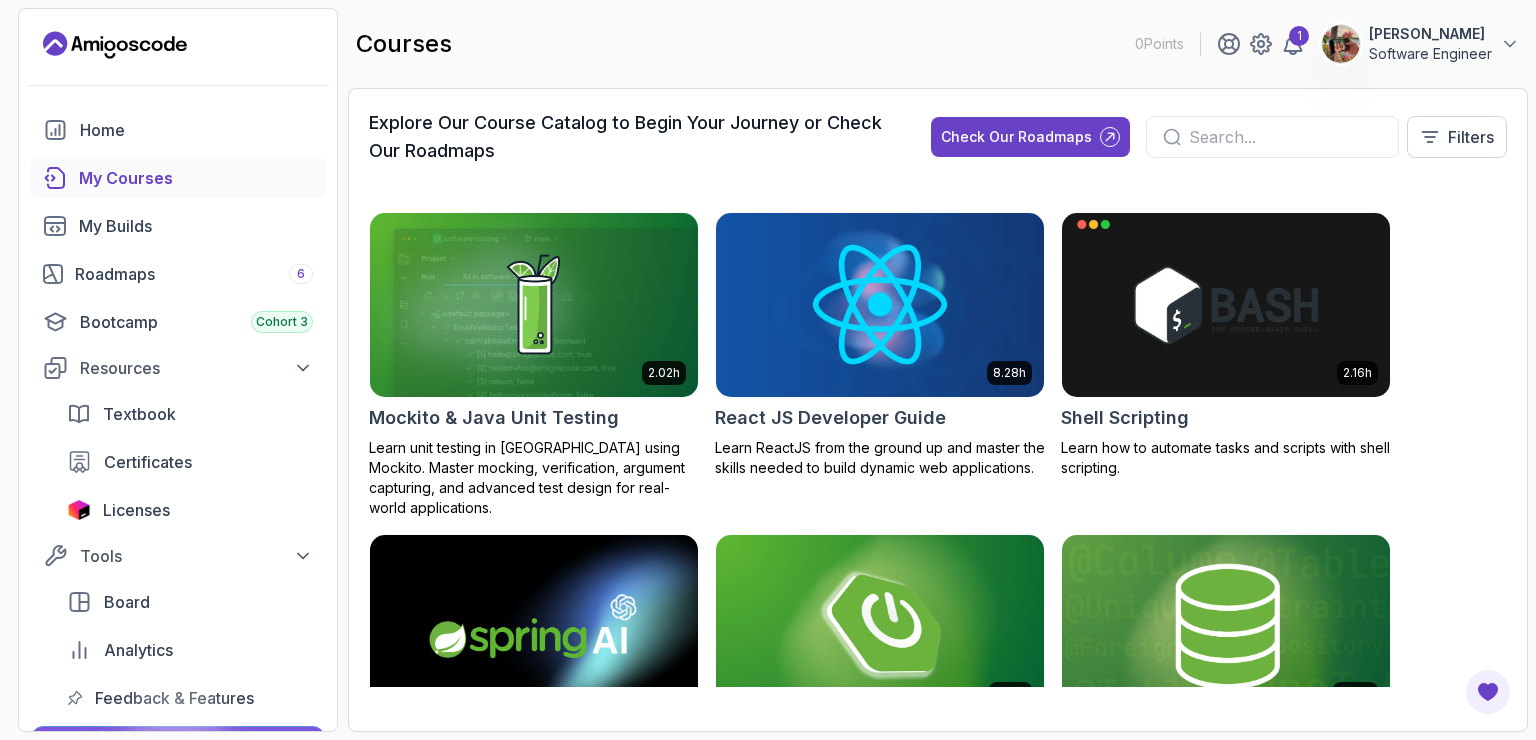 click at bounding box center [1285, 137] 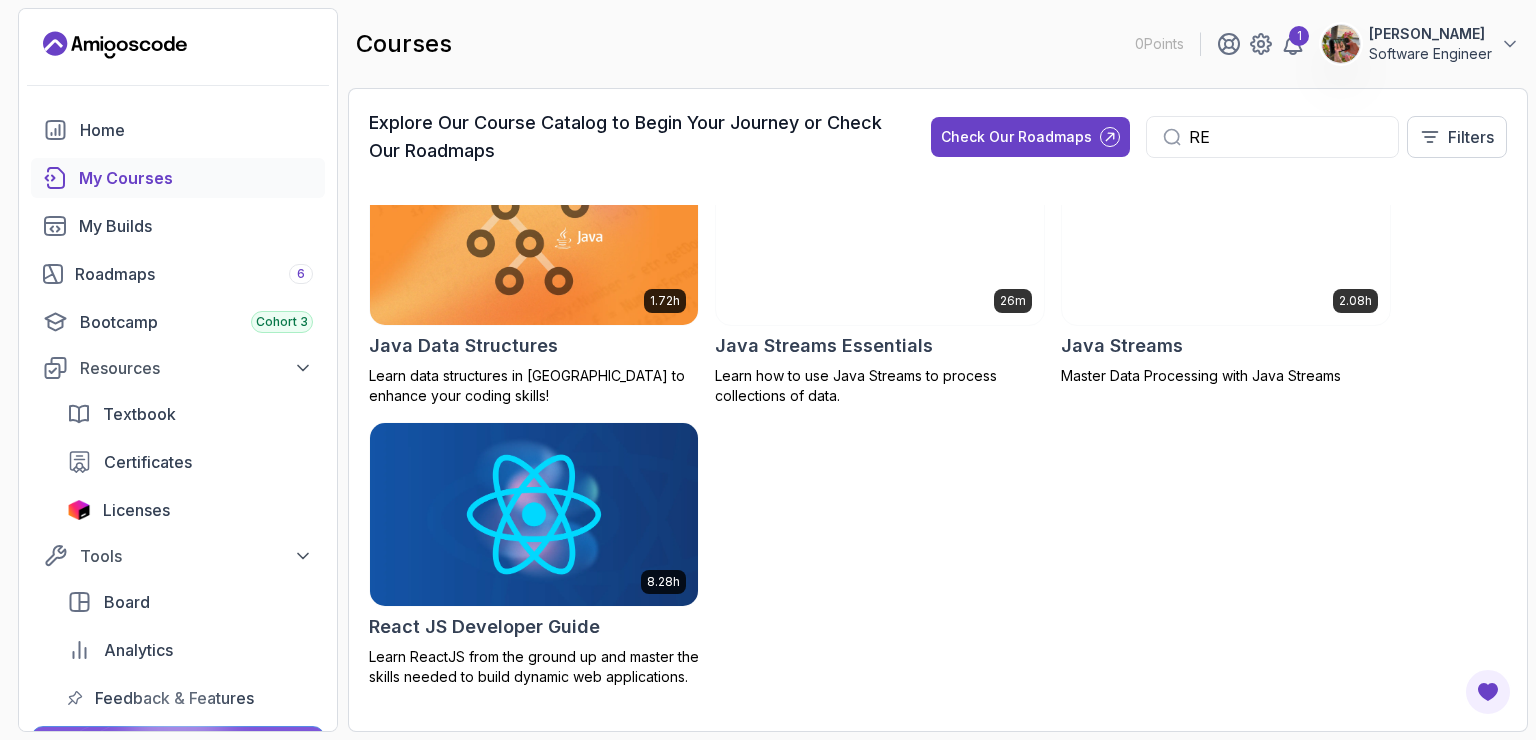 scroll, scrollTop: 84, scrollLeft: 0, axis: vertical 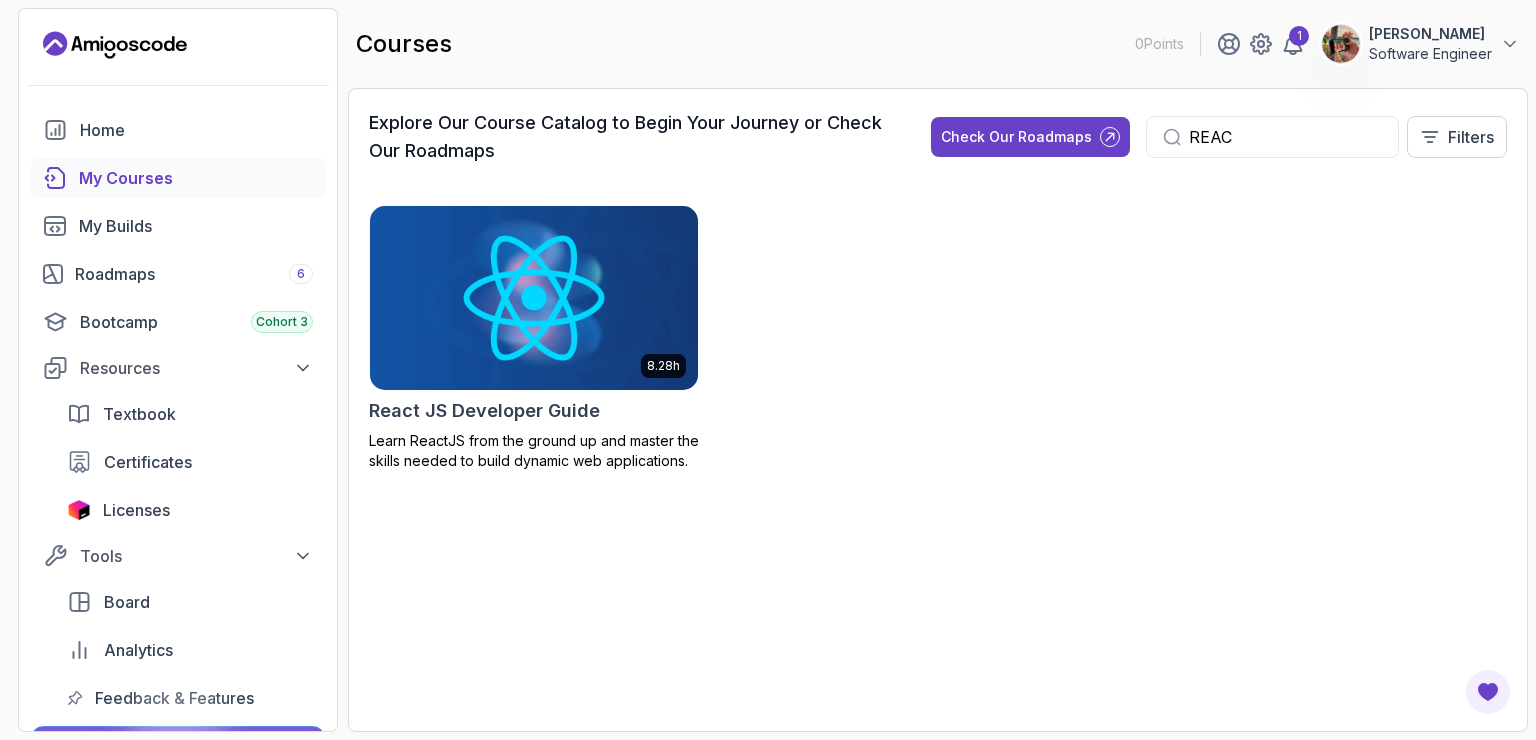 type on "REAC" 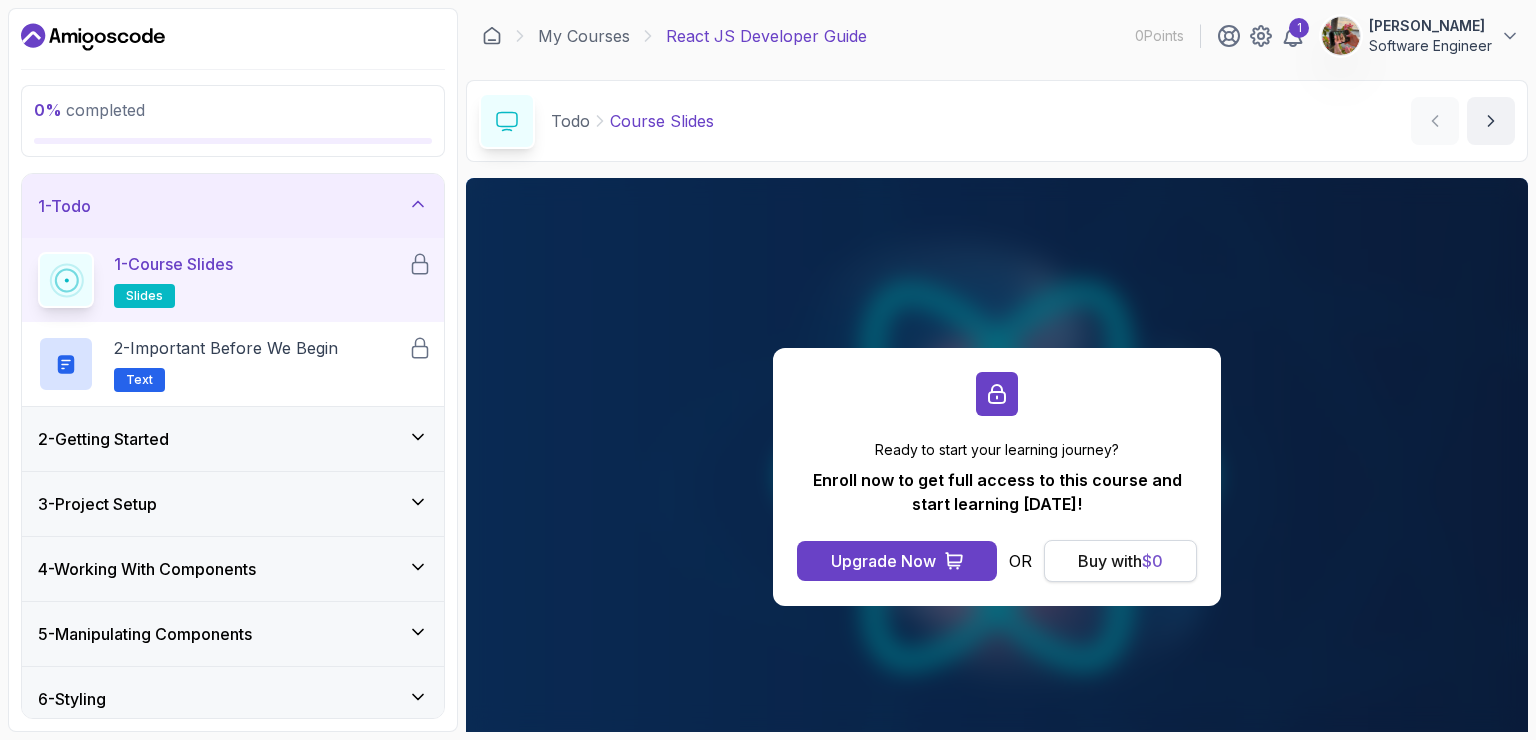 click on "Buy with  $ 0" at bounding box center [1120, 561] 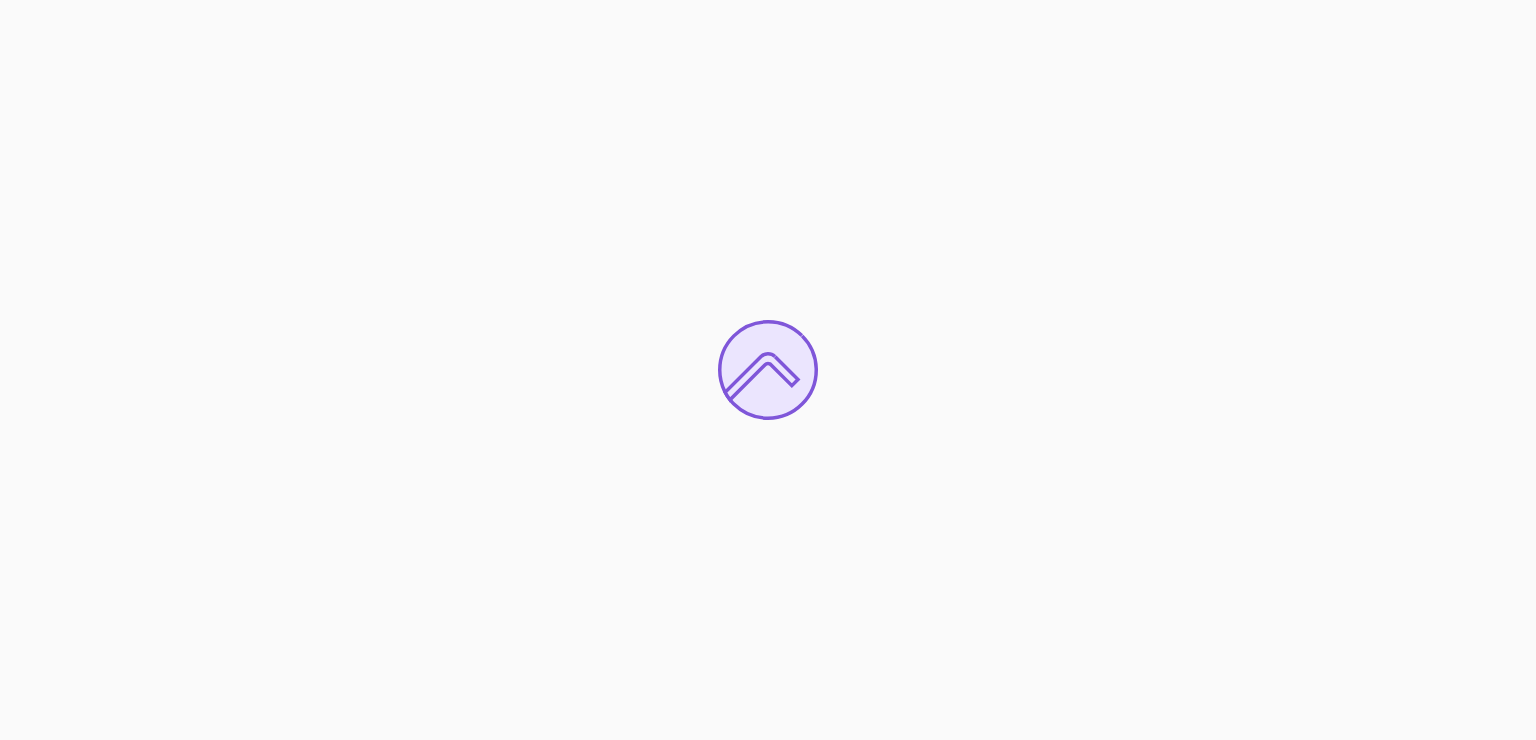 scroll, scrollTop: 0, scrollLeft: 0, axis: both 